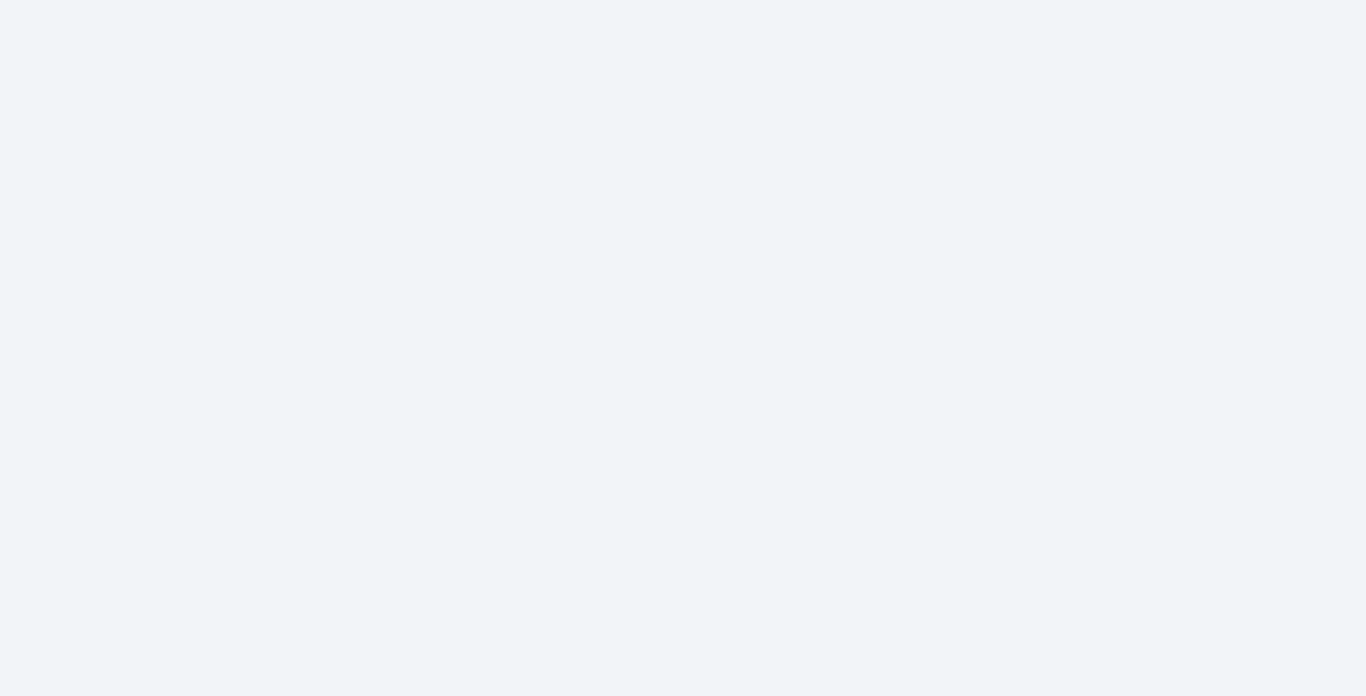 scroll, scrollTop: 0, scrollLeft: 0, axis: both 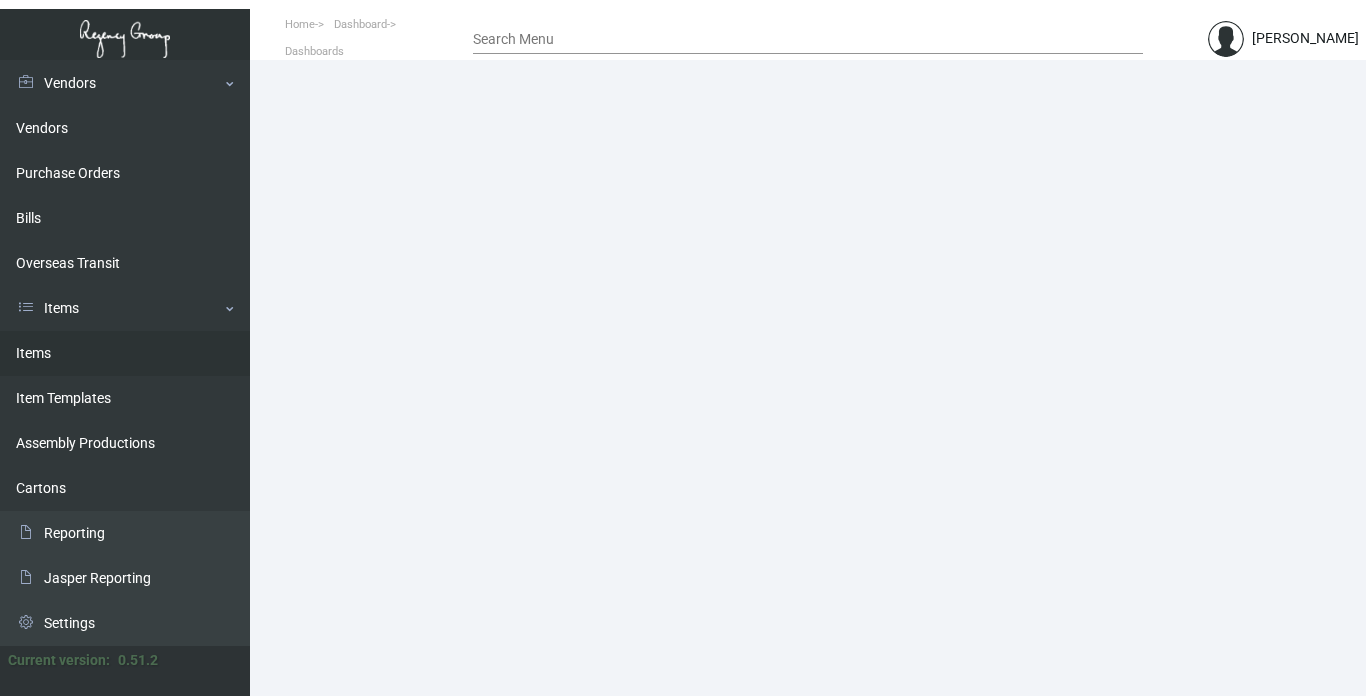 click on "Items" 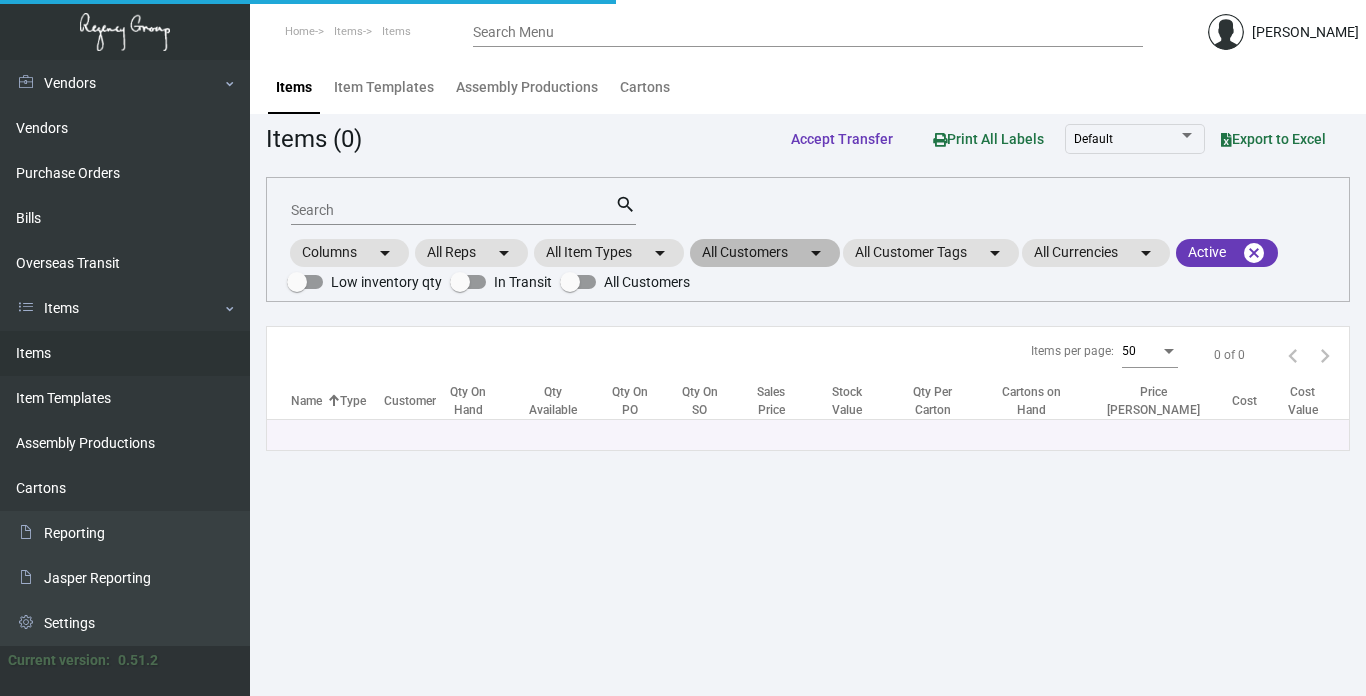click on "All Customers  arrow_drop_down" 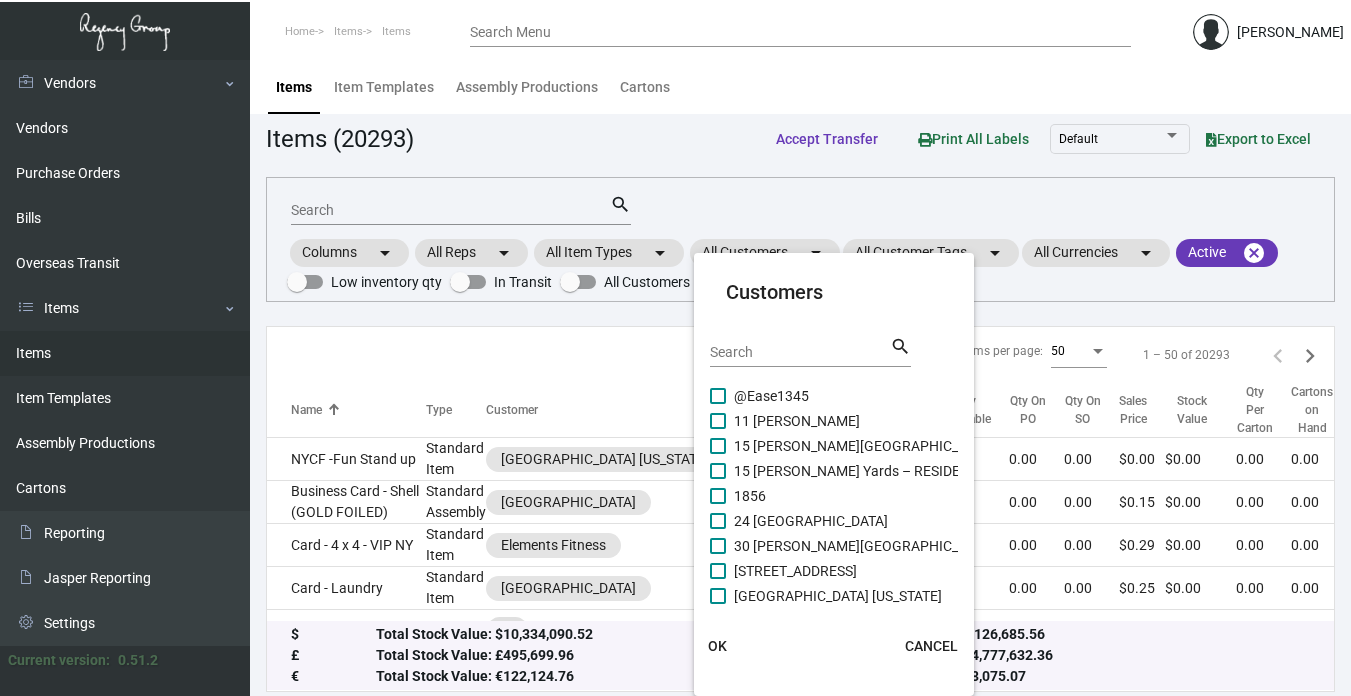 click on "Search" at bounding box center [800, 353] 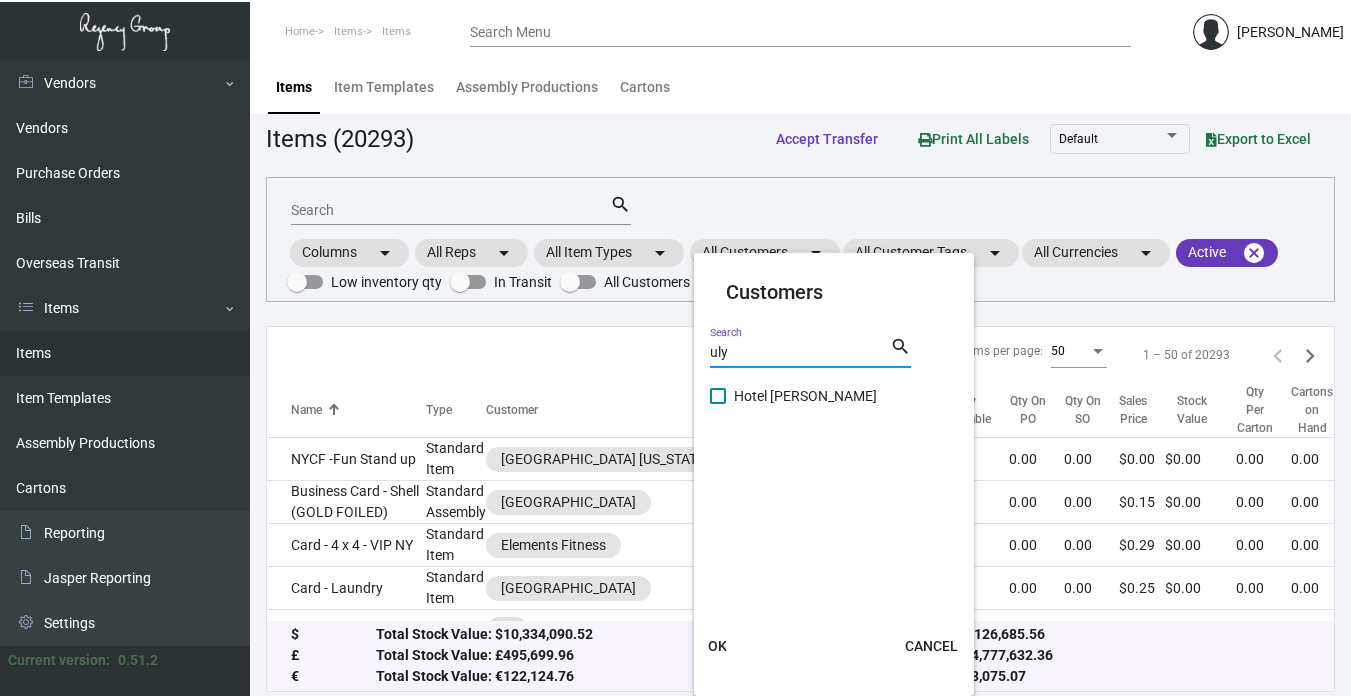 type on "uly" 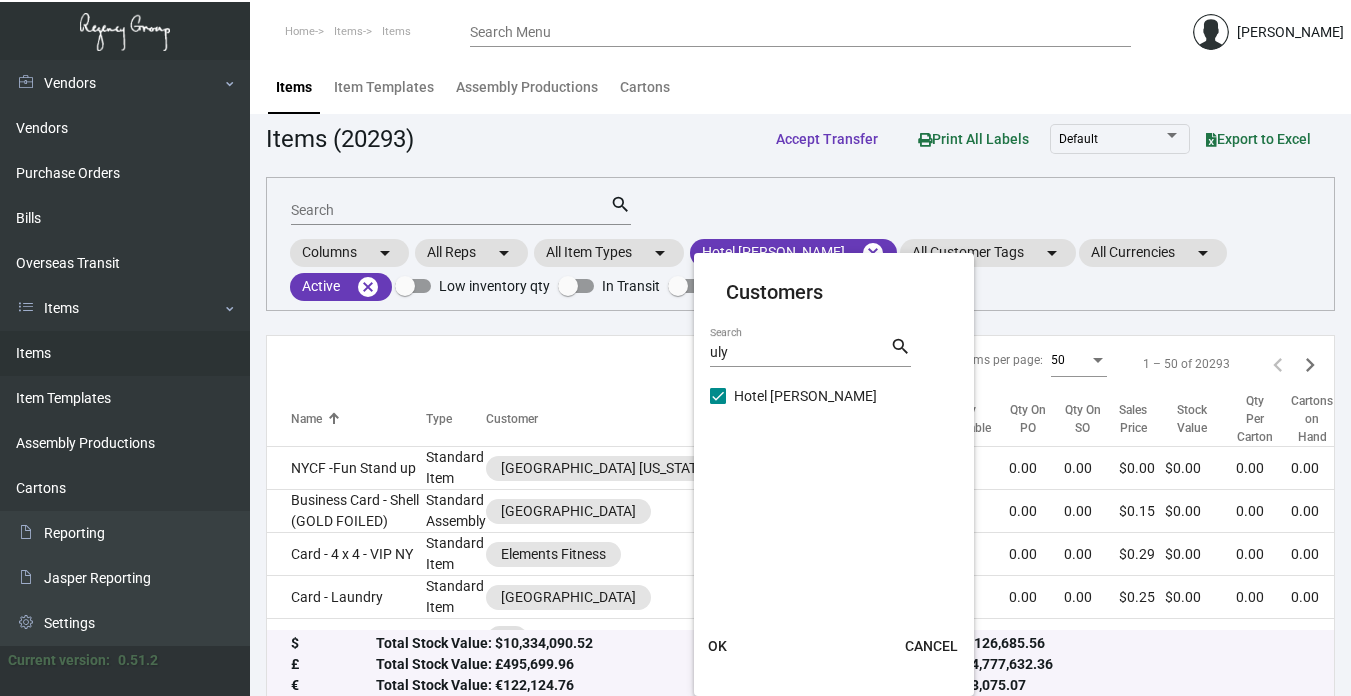 click on "OK" 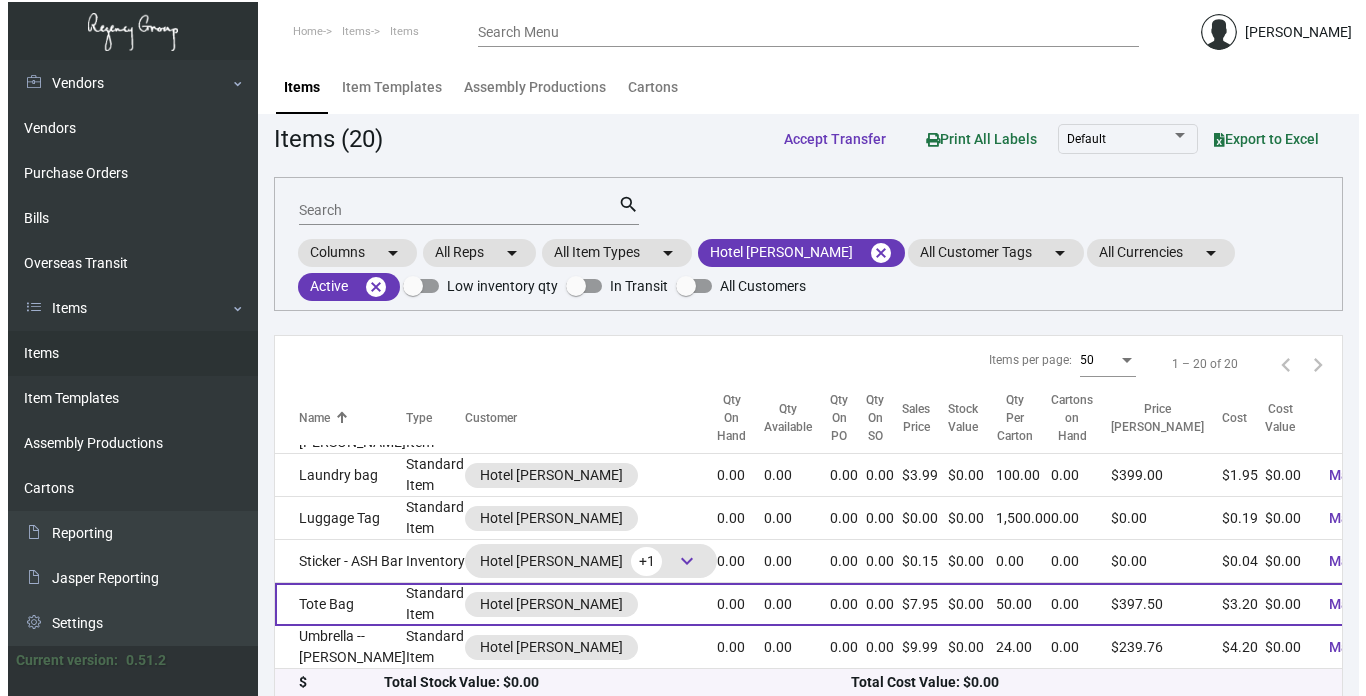 scroll, scrollTop: 831, scrollLeft: 0, axis: vertical 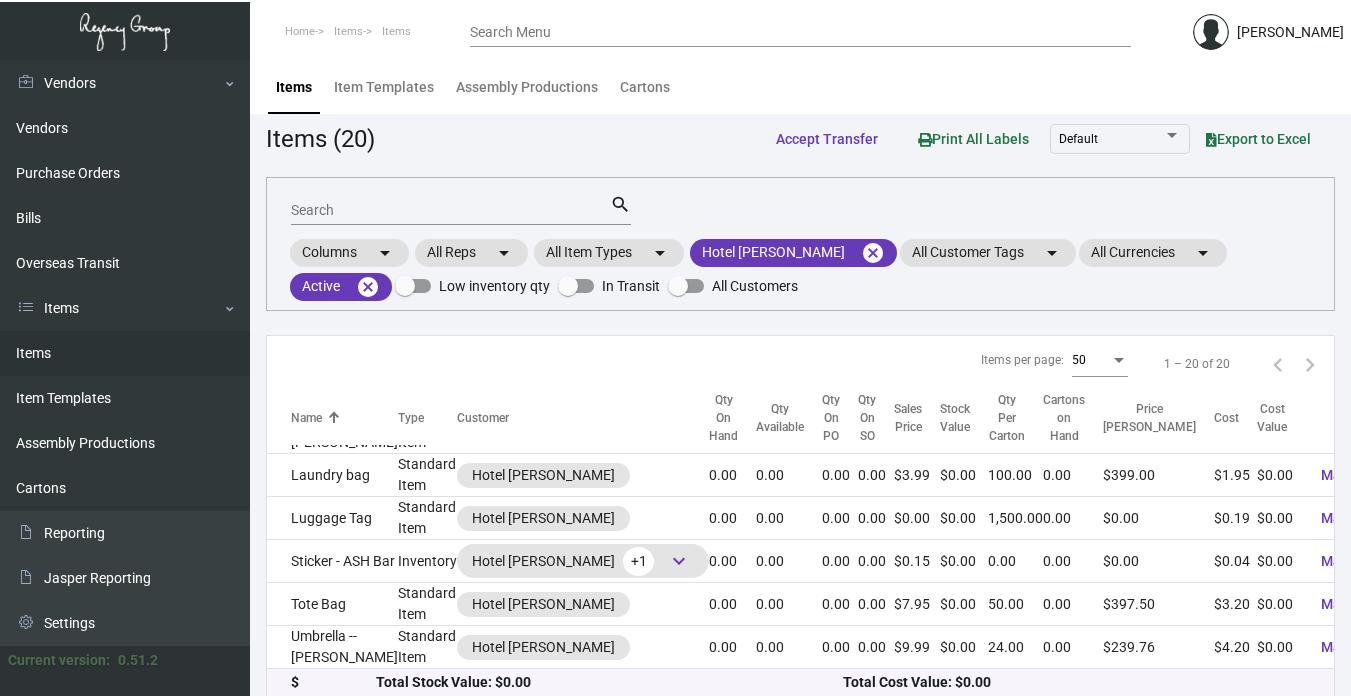 click on "Search" at bounding box center (450, 211) 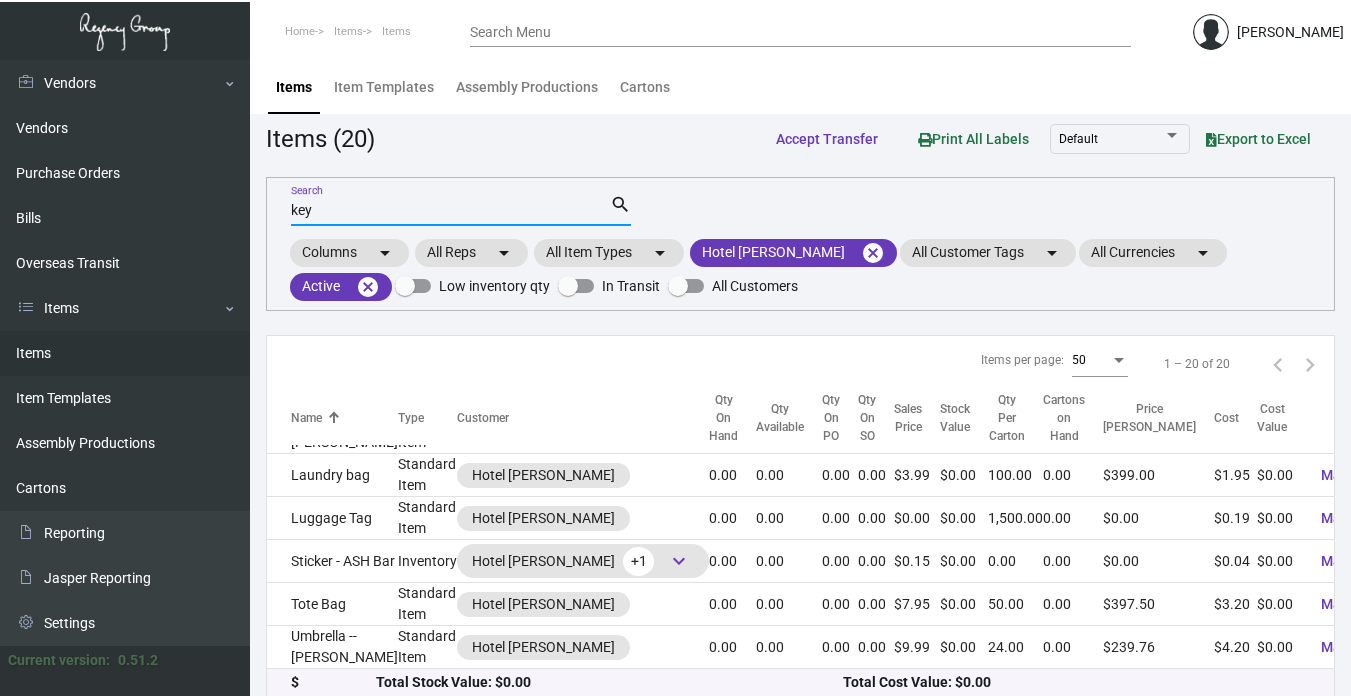 type on "key" 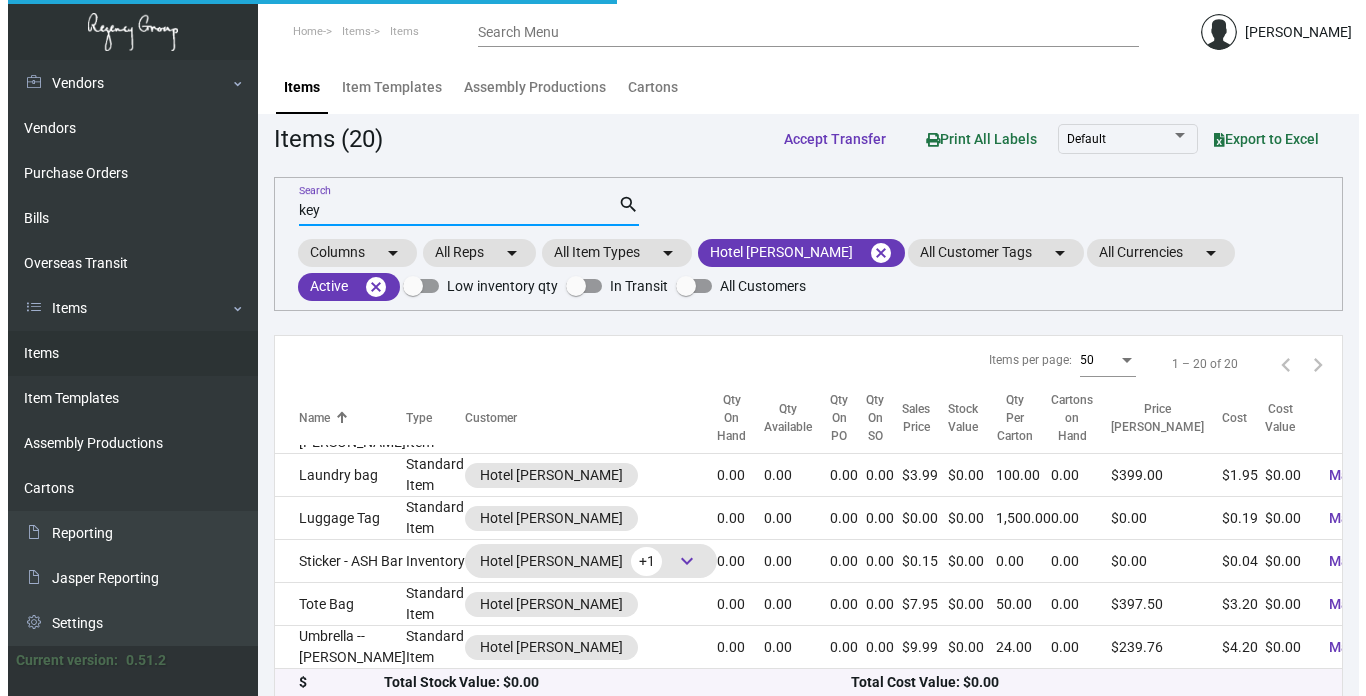 scroll, scrollTop: 0, scrollLeft: 0, axis: both 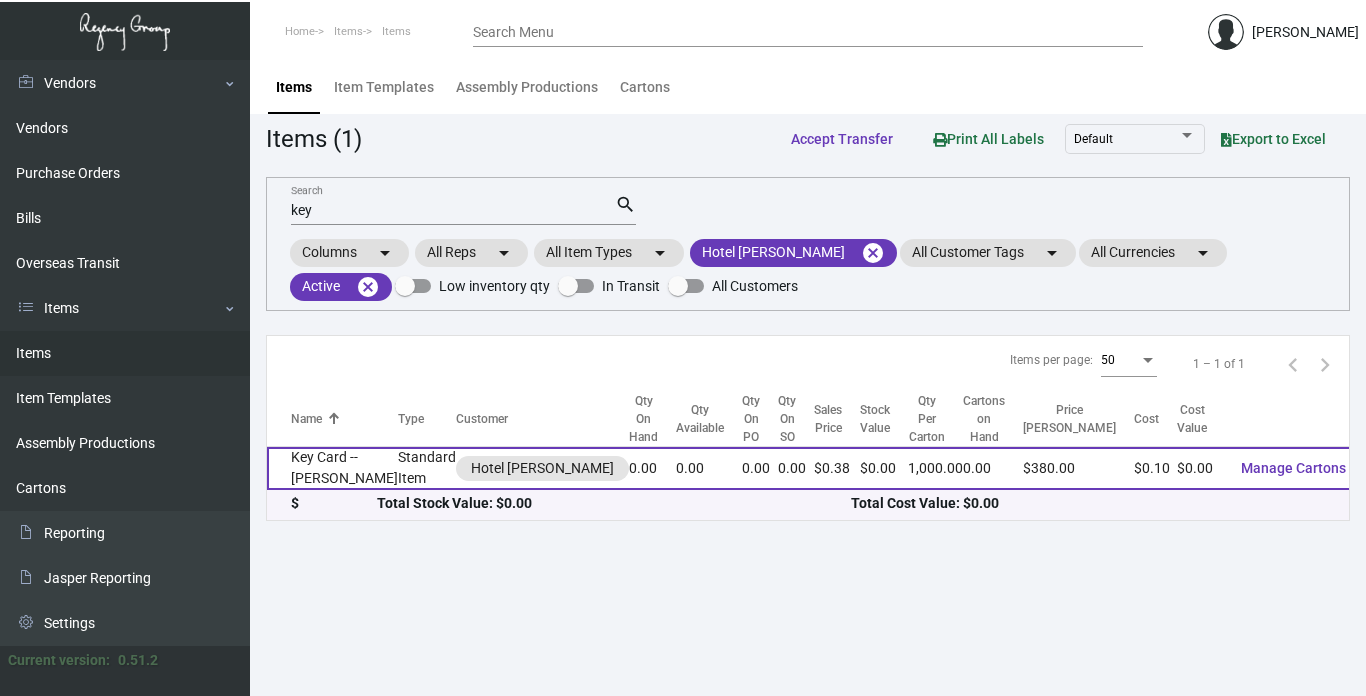 click on "Key Card -- [PERSON_NAME]" 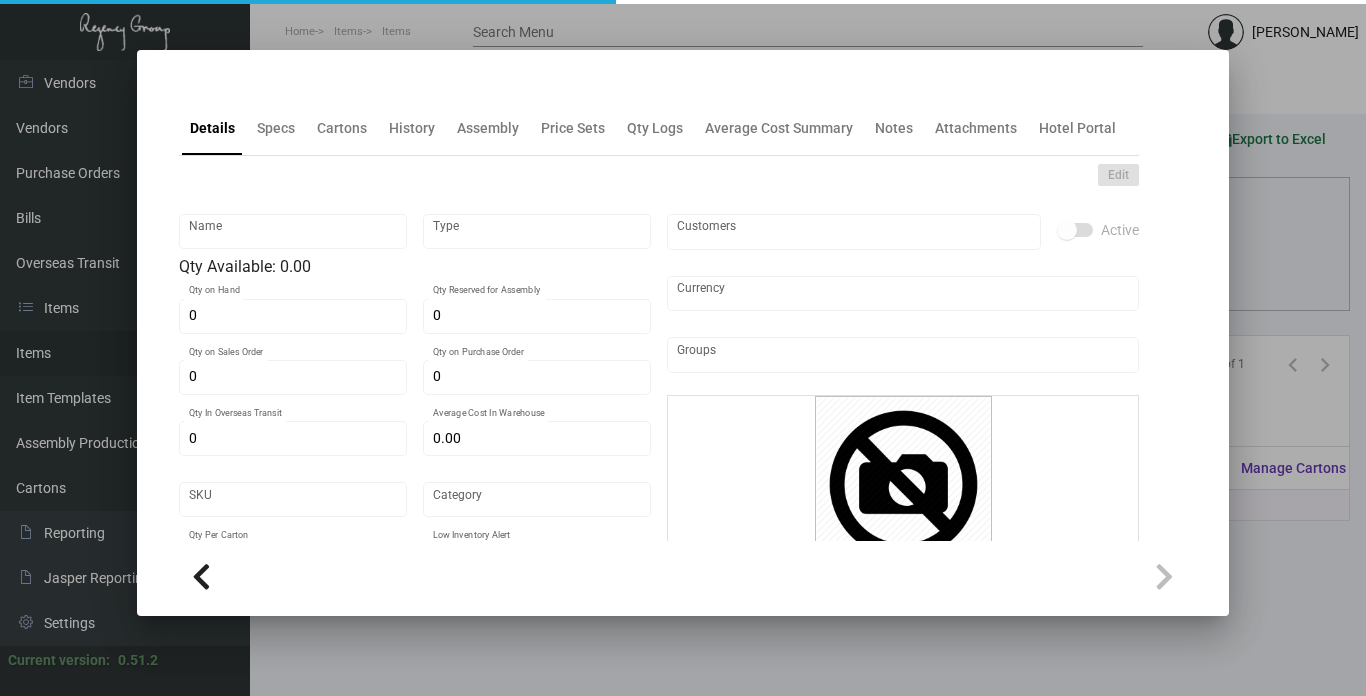 type on "Key Card -- [PERSON_NAME]" 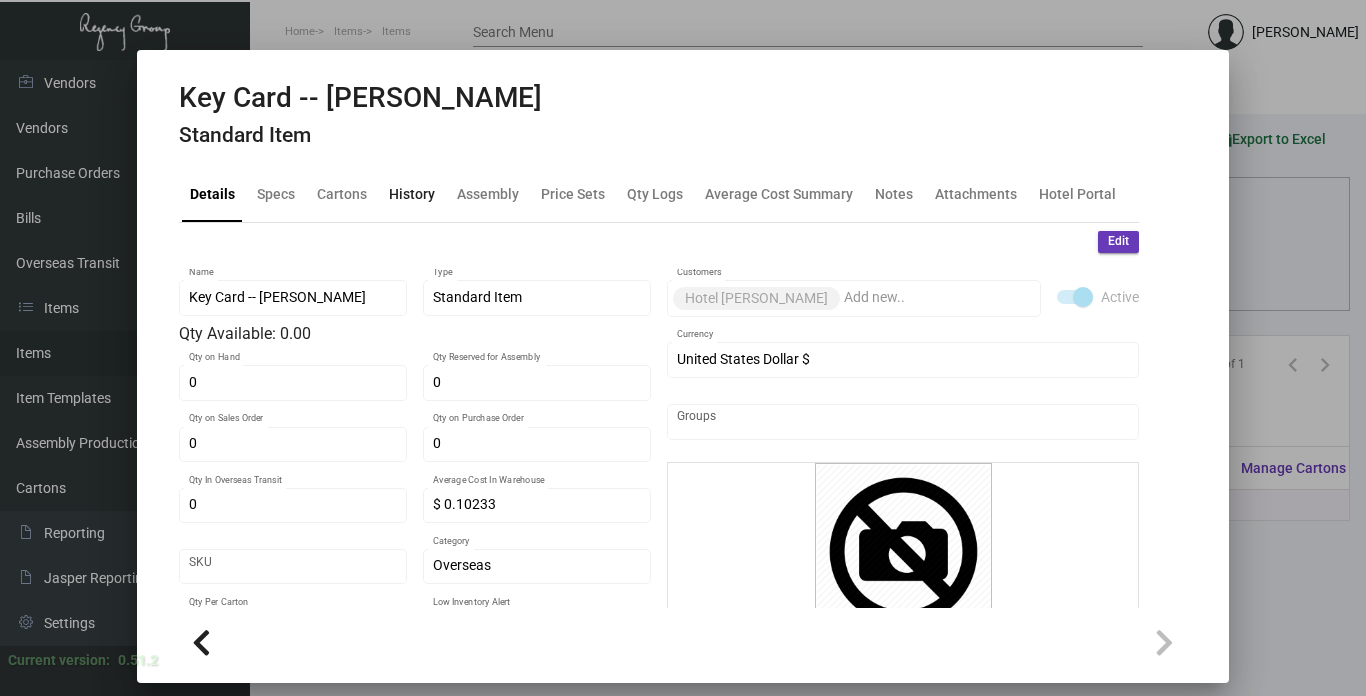 click on "History" at bounding box center (412, 194) 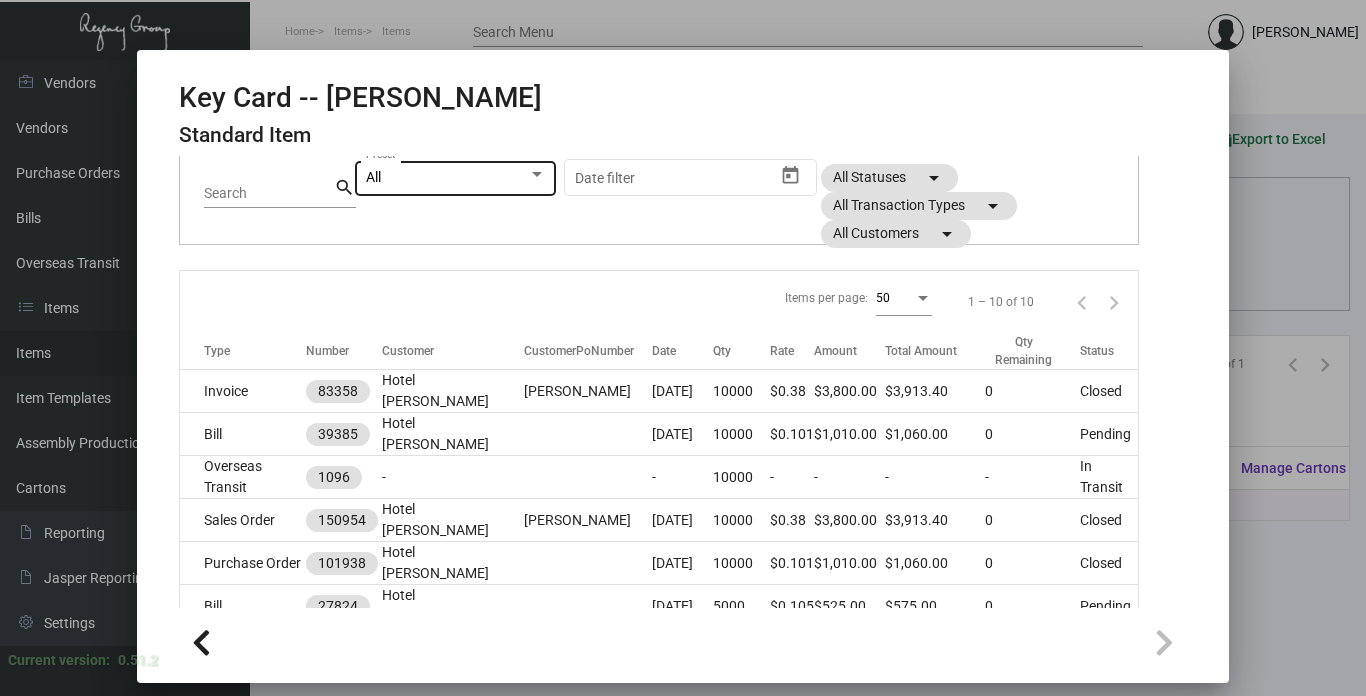 scroll, scrollTop: 200, scrollLeft: 0, axis: vertical 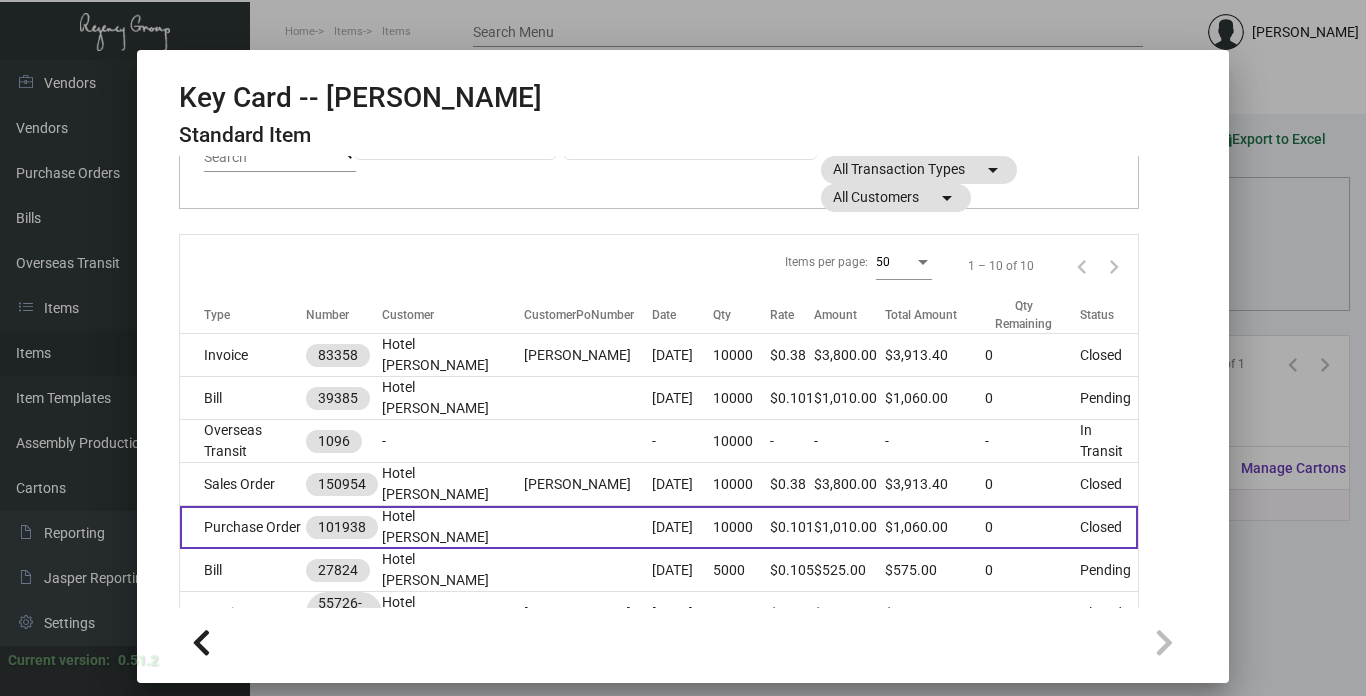 click on "Purchase Order" at bounding box center [243, 527] 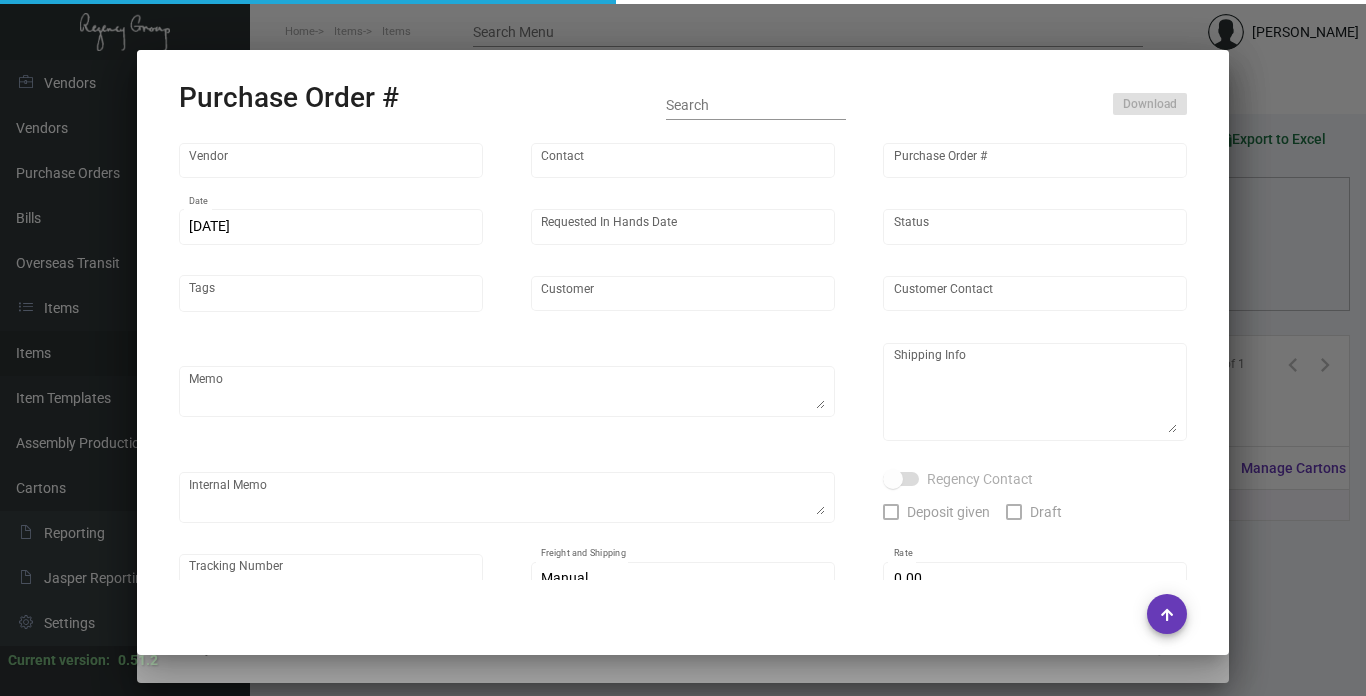 type on "CHENGDU MIND IOT TECHNOLOGY" 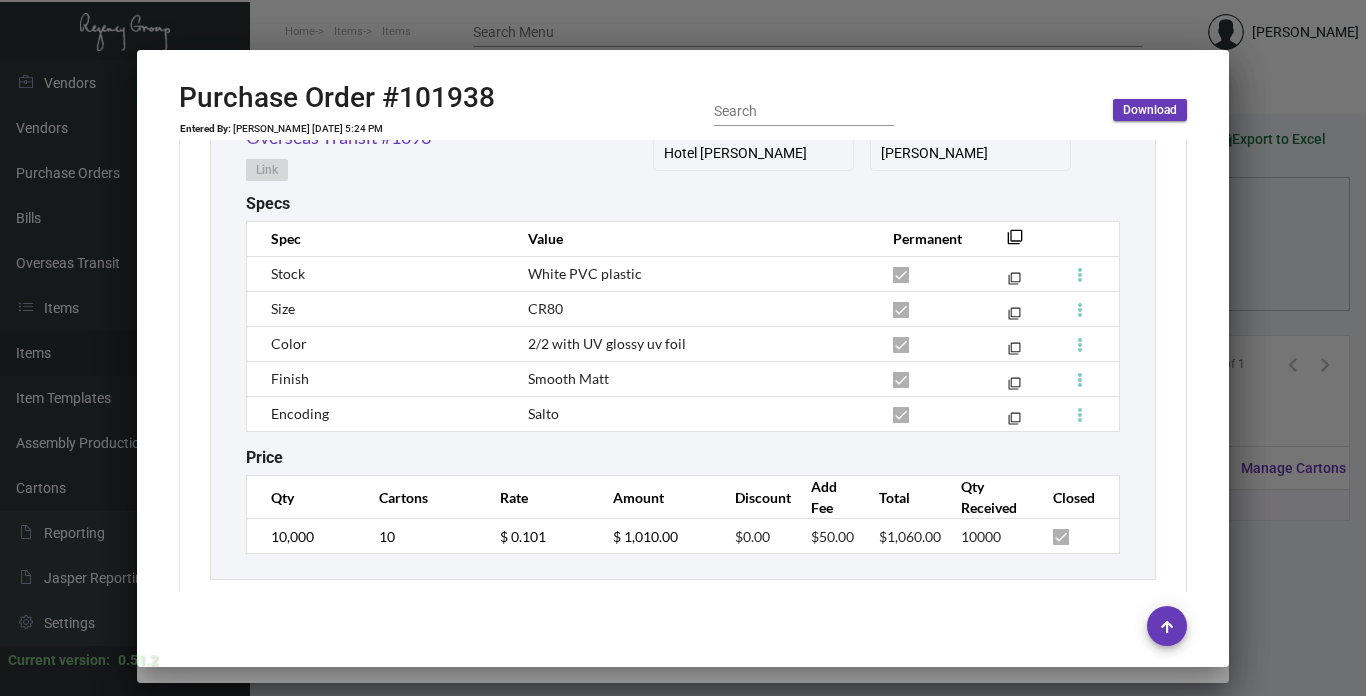 scroll, scrollTop: 1168, scrollLeft: 0, axis: vertical 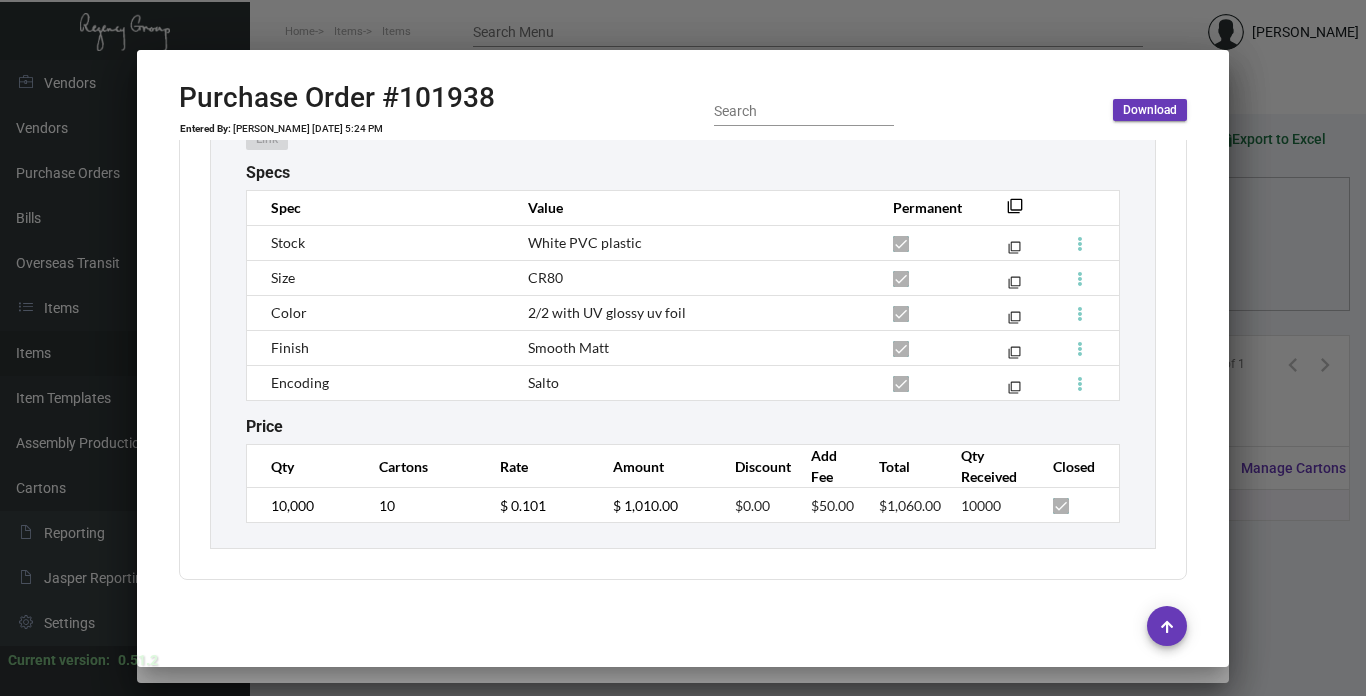 click at bounding box center (683, 348) 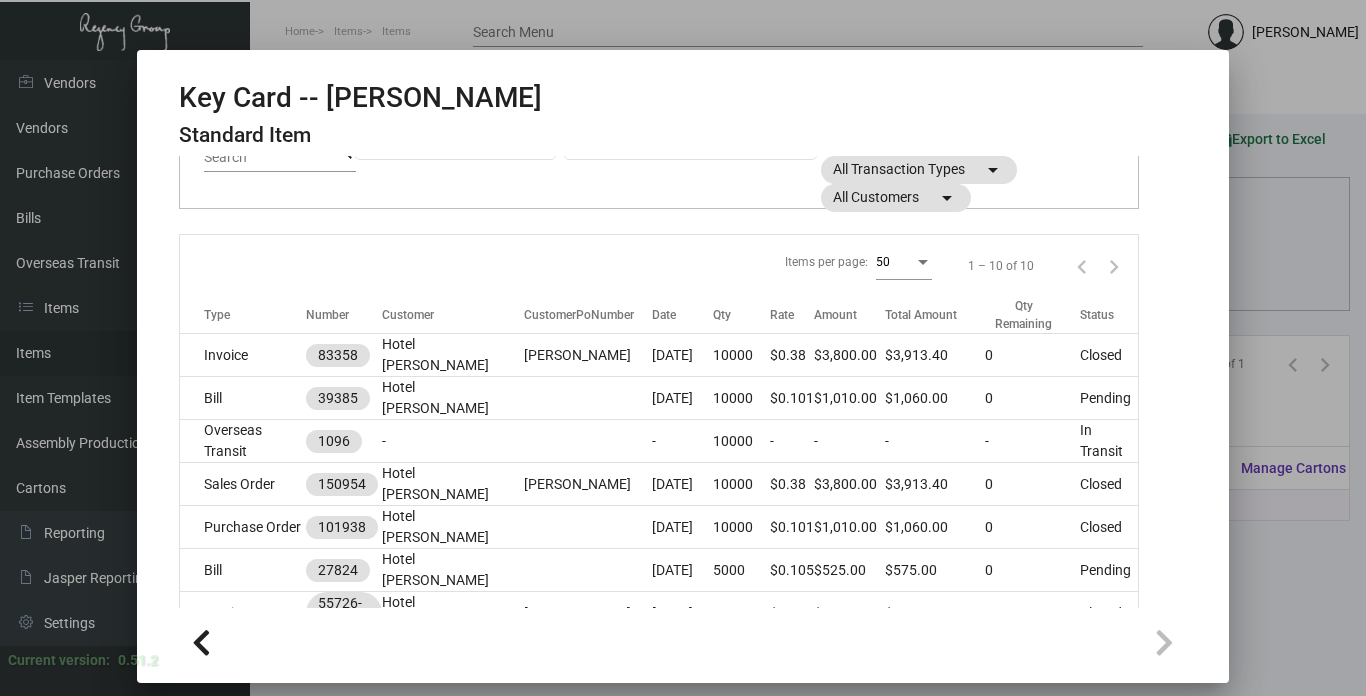 click at bounding box center (683, 348) 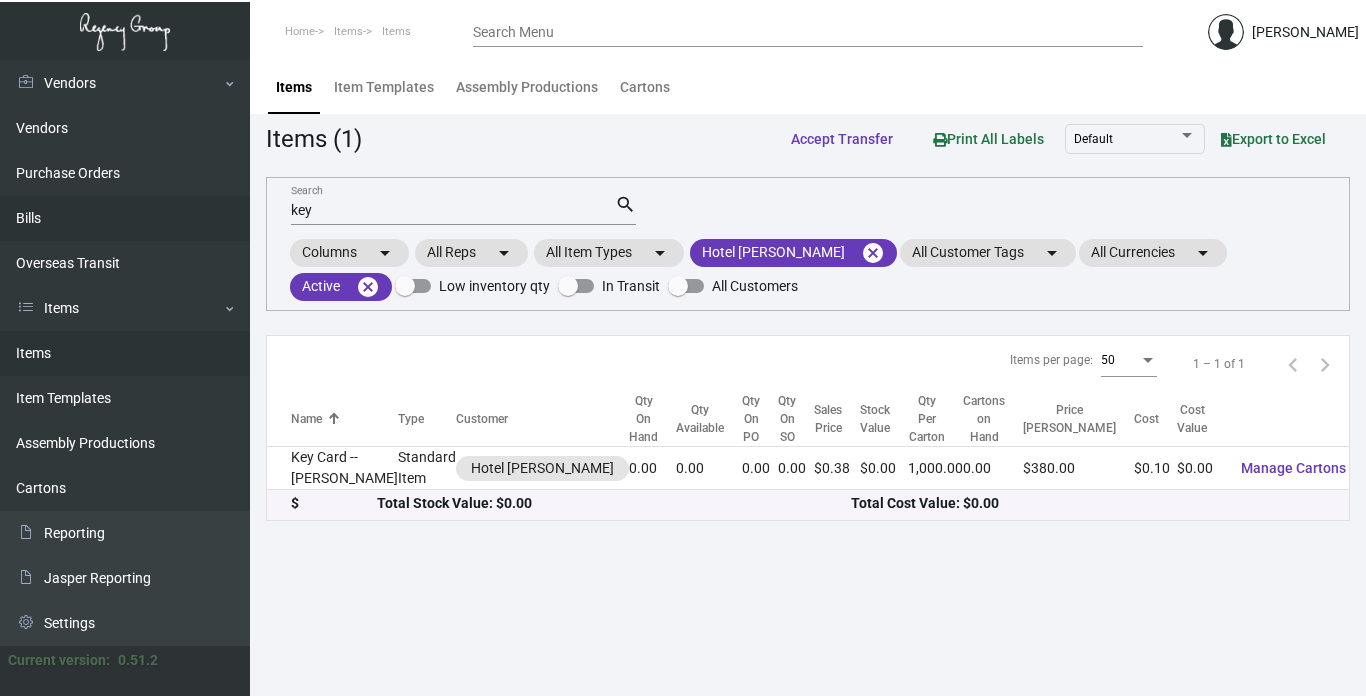 drag, startPoint x: 318, startPoint y: 213, endPoint x: 207, endPoint y: 209, distance: 111.07205 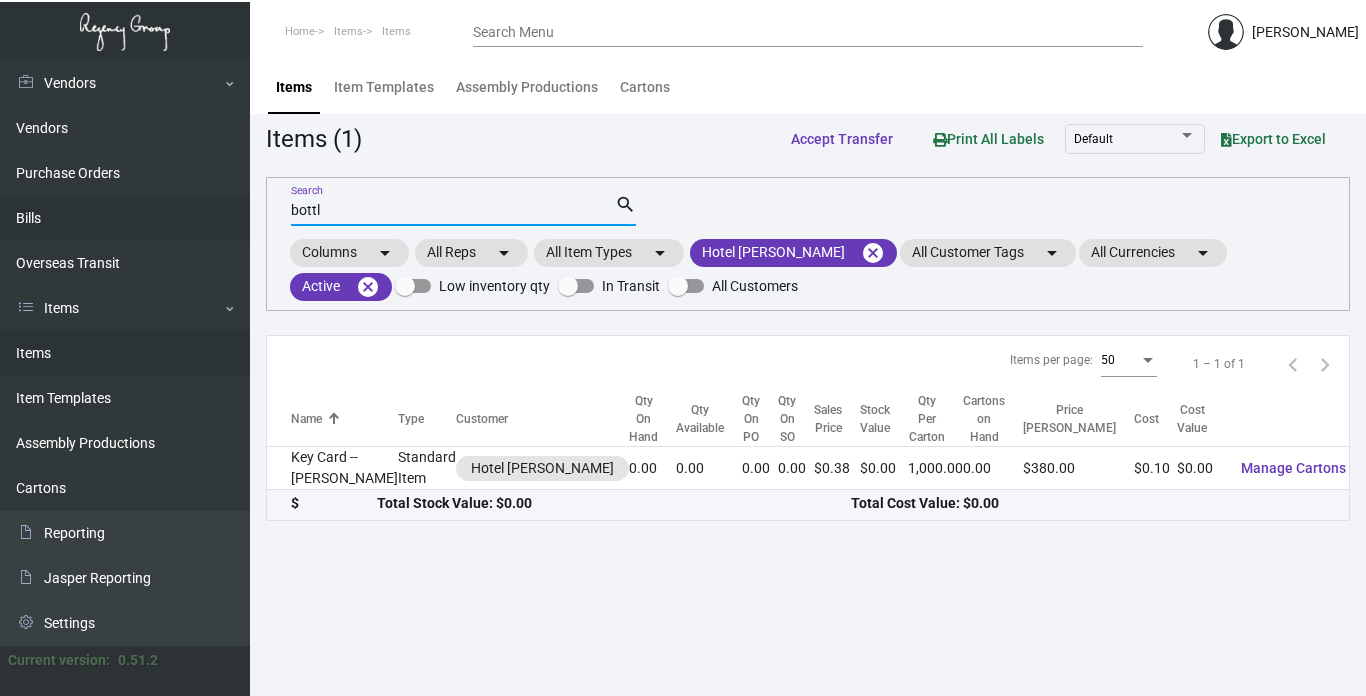 type on "bottl" 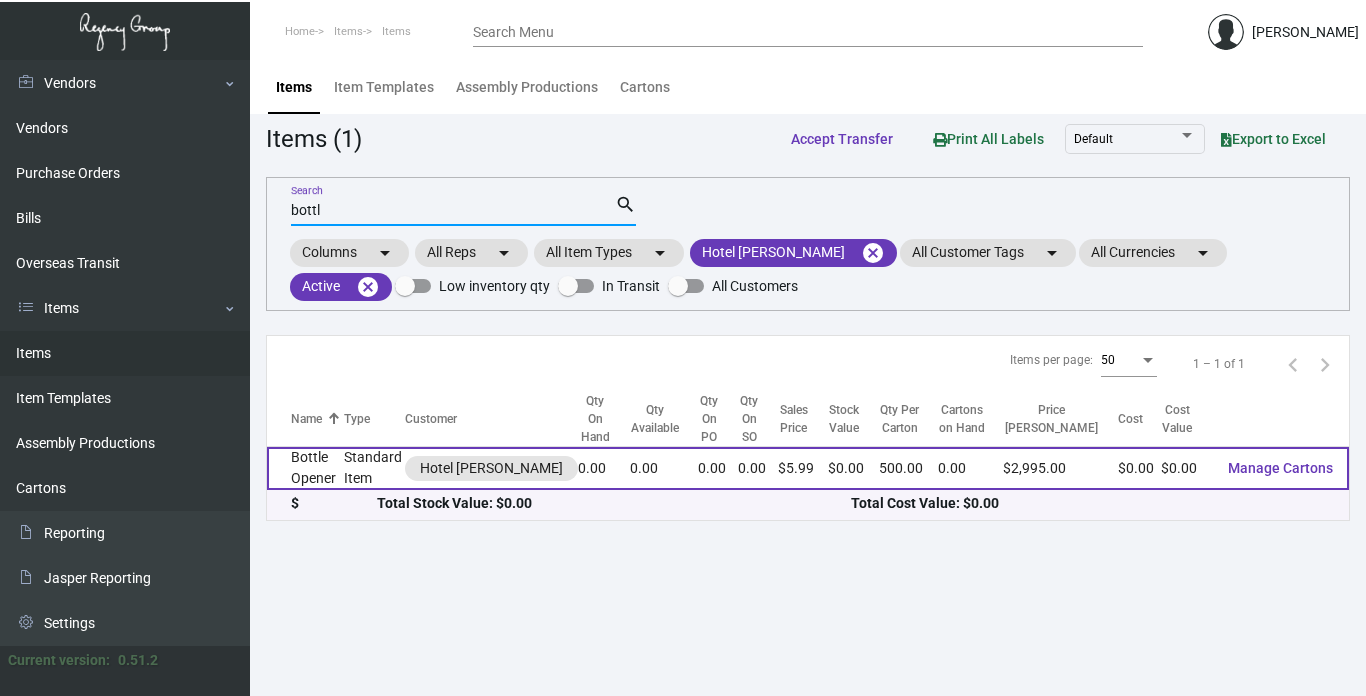 click on "Bottle Opener" 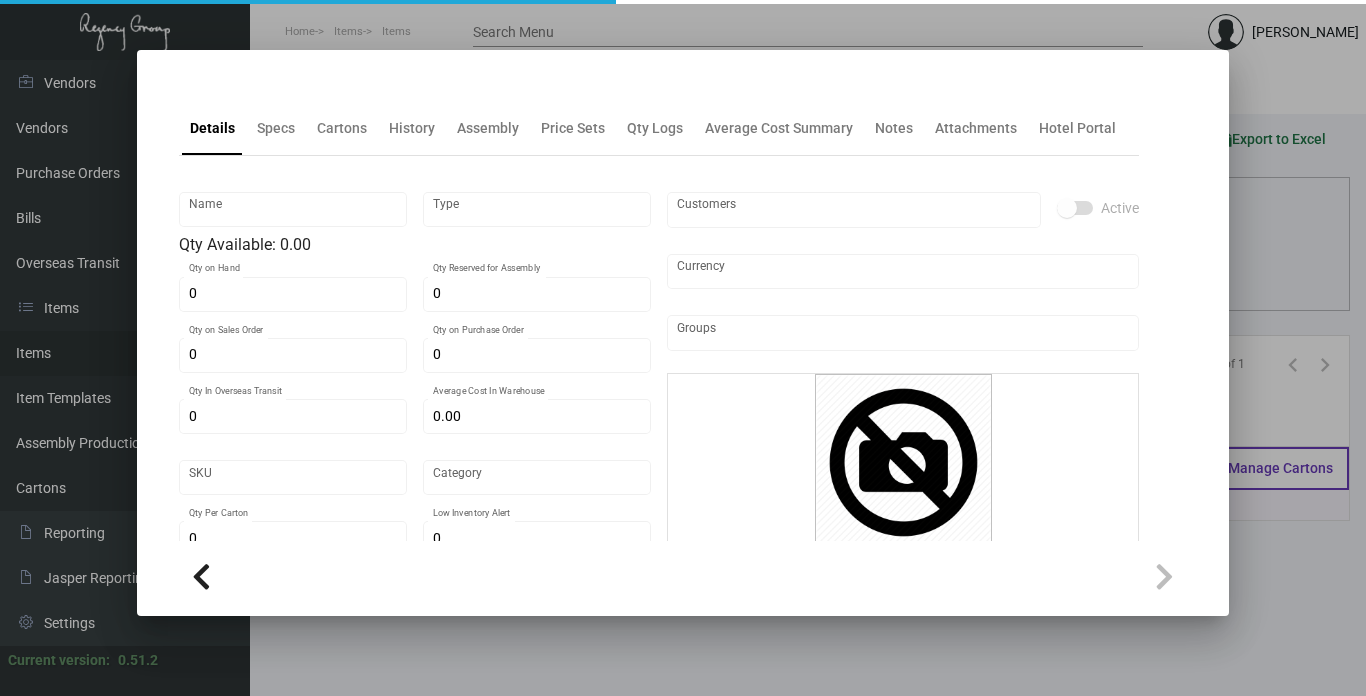 type on "Bottle Opener" 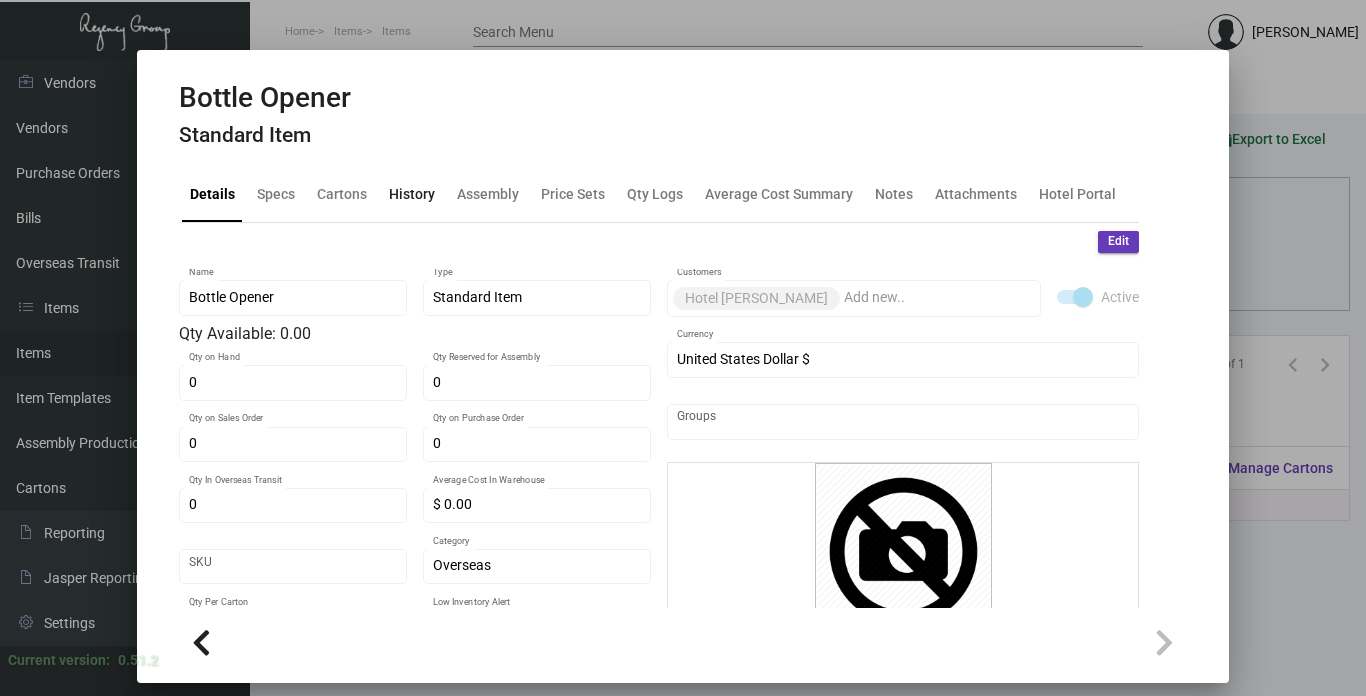 click on "History" at bounding box center (412, 194) 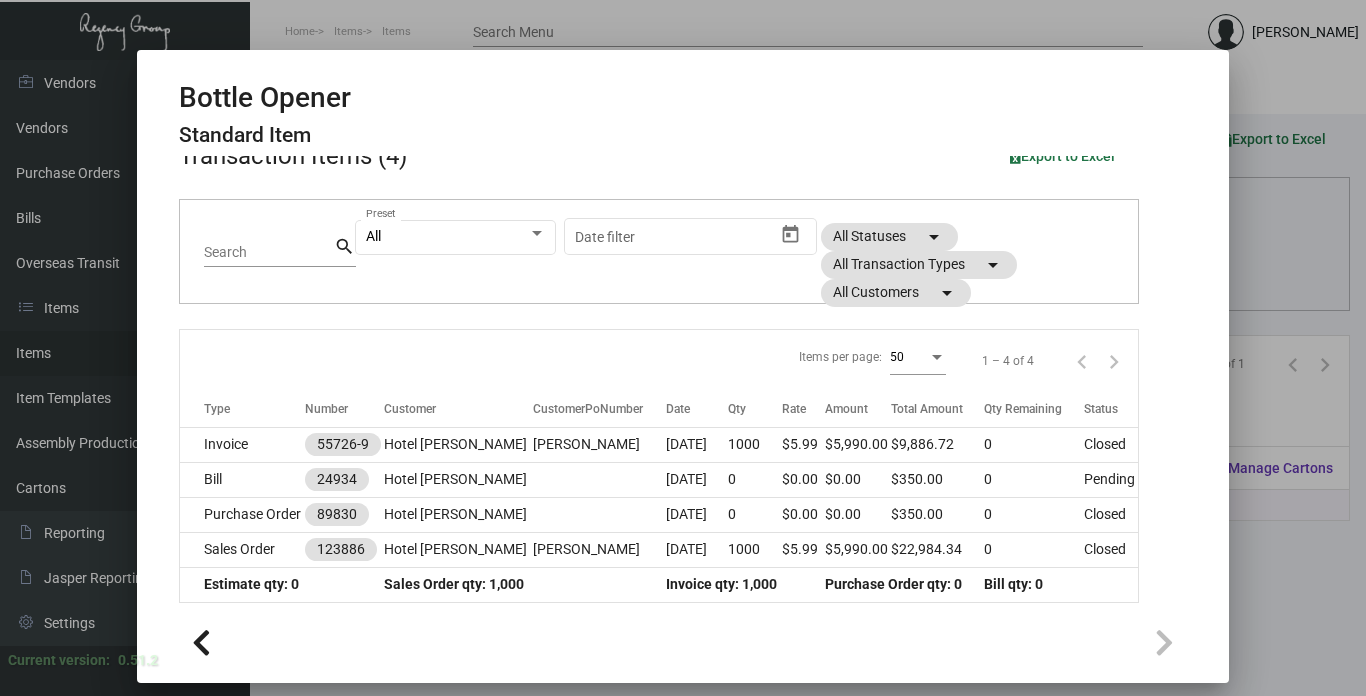 scroll, scrollTop: 112, scrollLeft: 0, axis: vertical 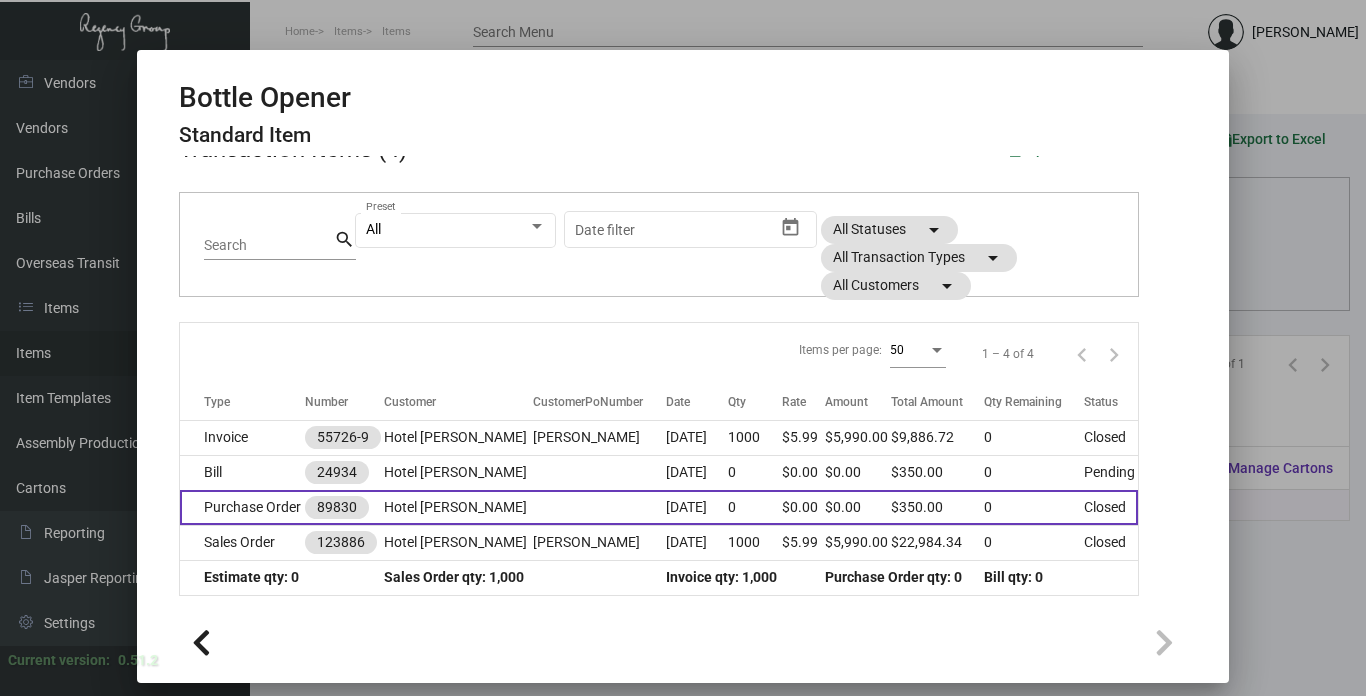 click at bounding box center (599, 507) 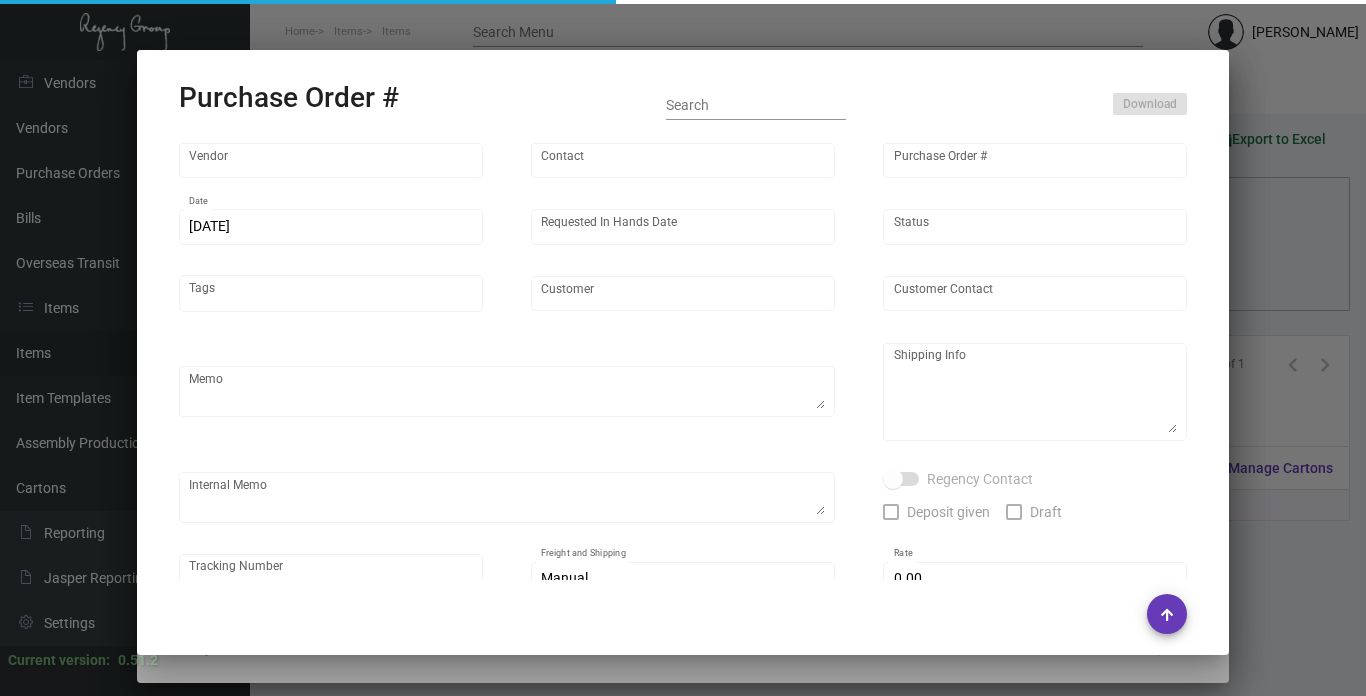 type on "Ningbo Titu Int. Trading Co." 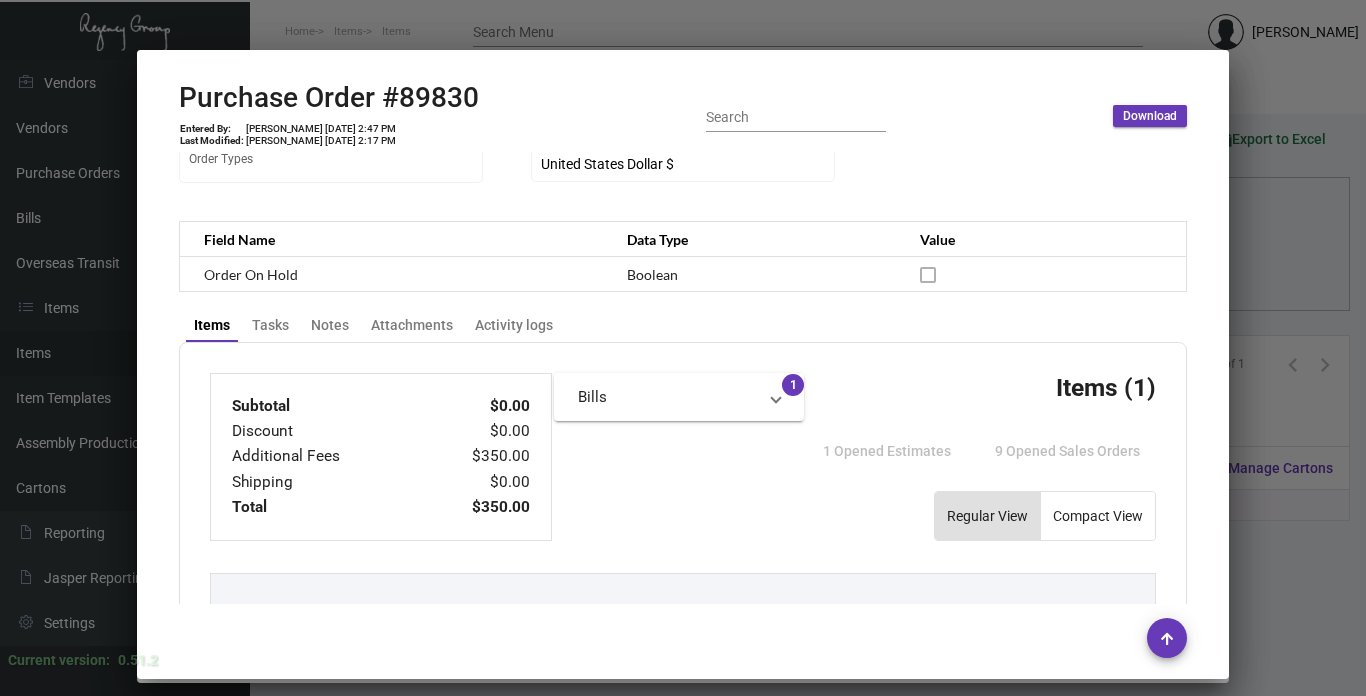 scroll, scrollTop: 198, scrollLeft: 0, axis: vertical 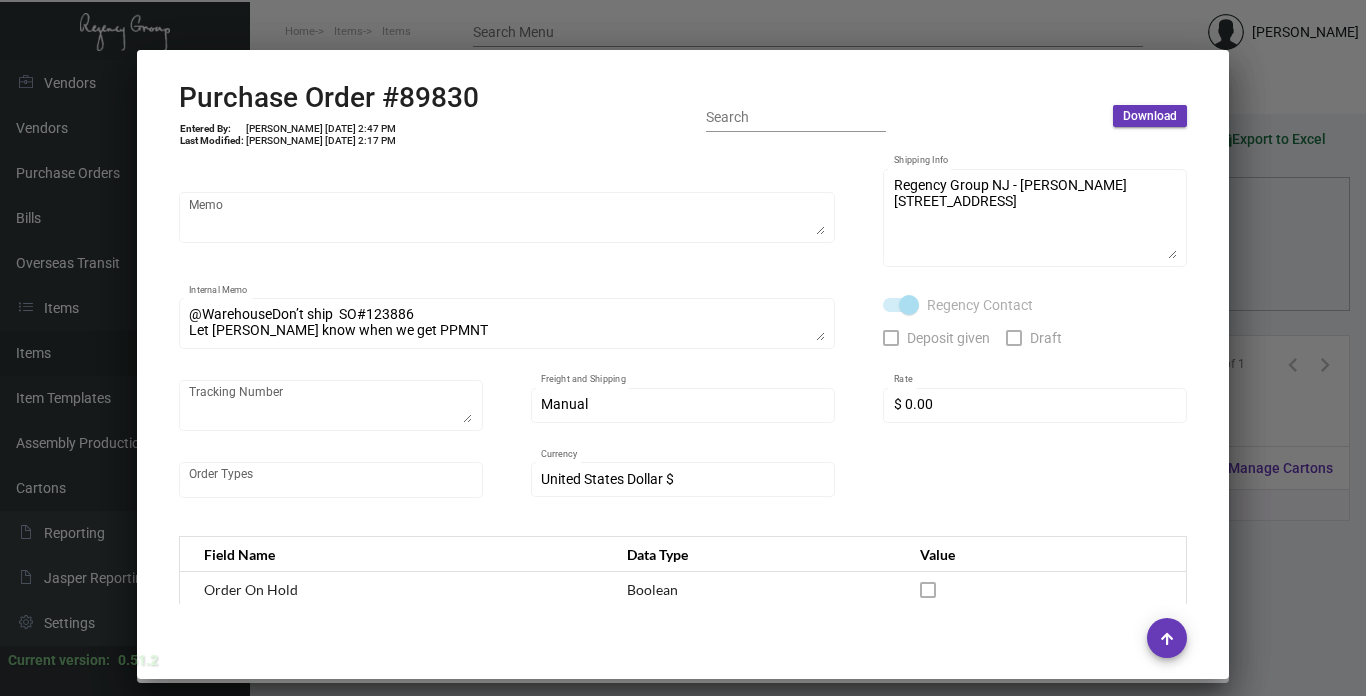 click at bounding box center (683, 348) 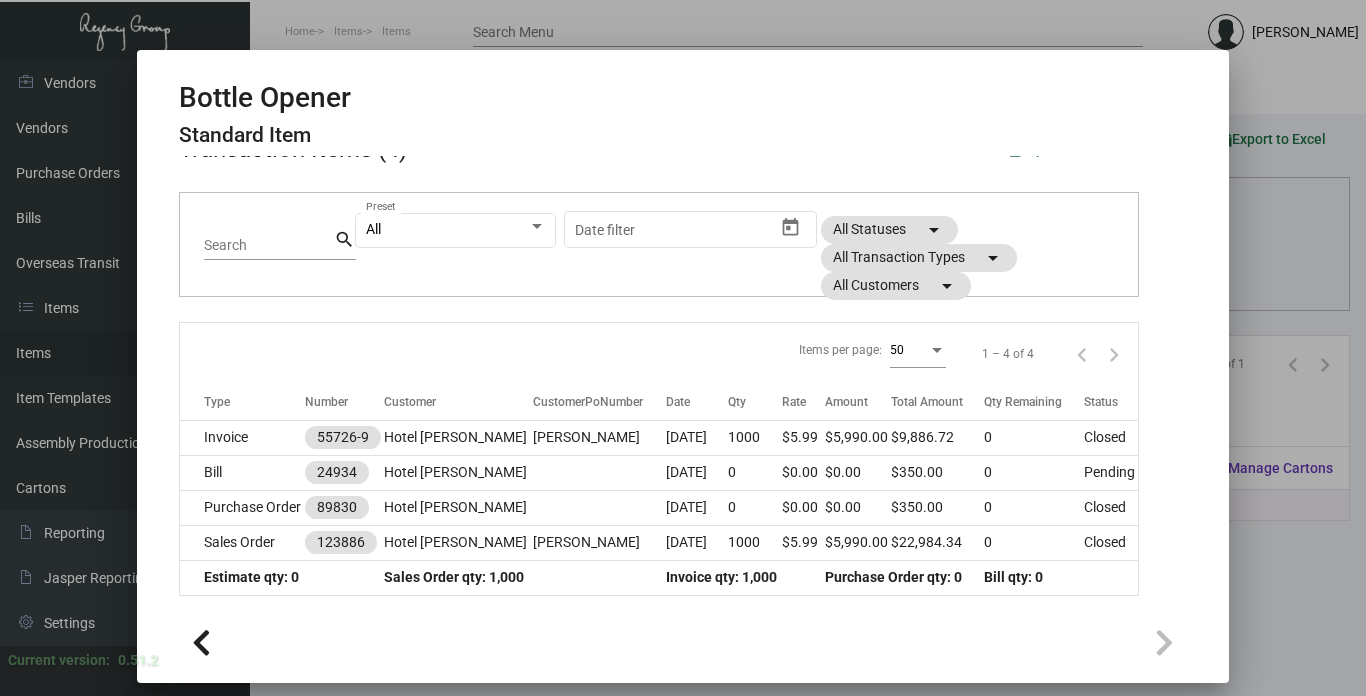 click on "Sales Order" at bounding box center (243, 542) 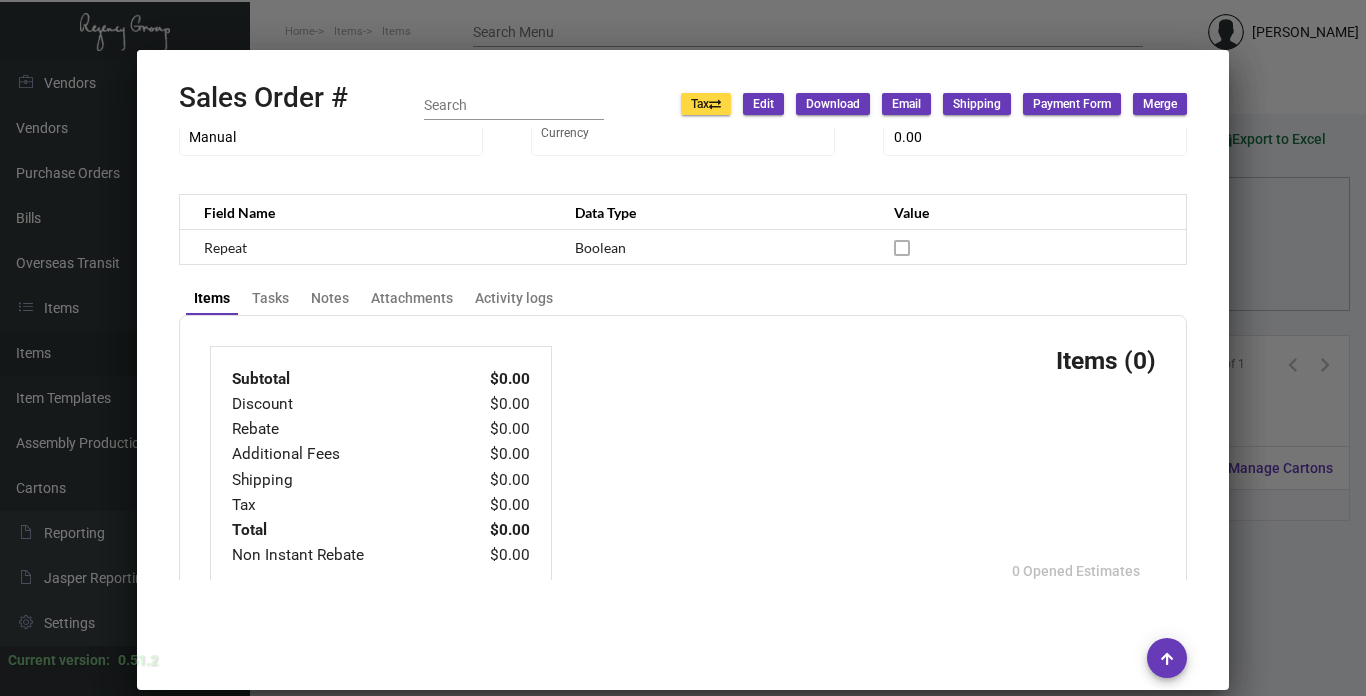 type on "Hotel [PERSON_NAME]" 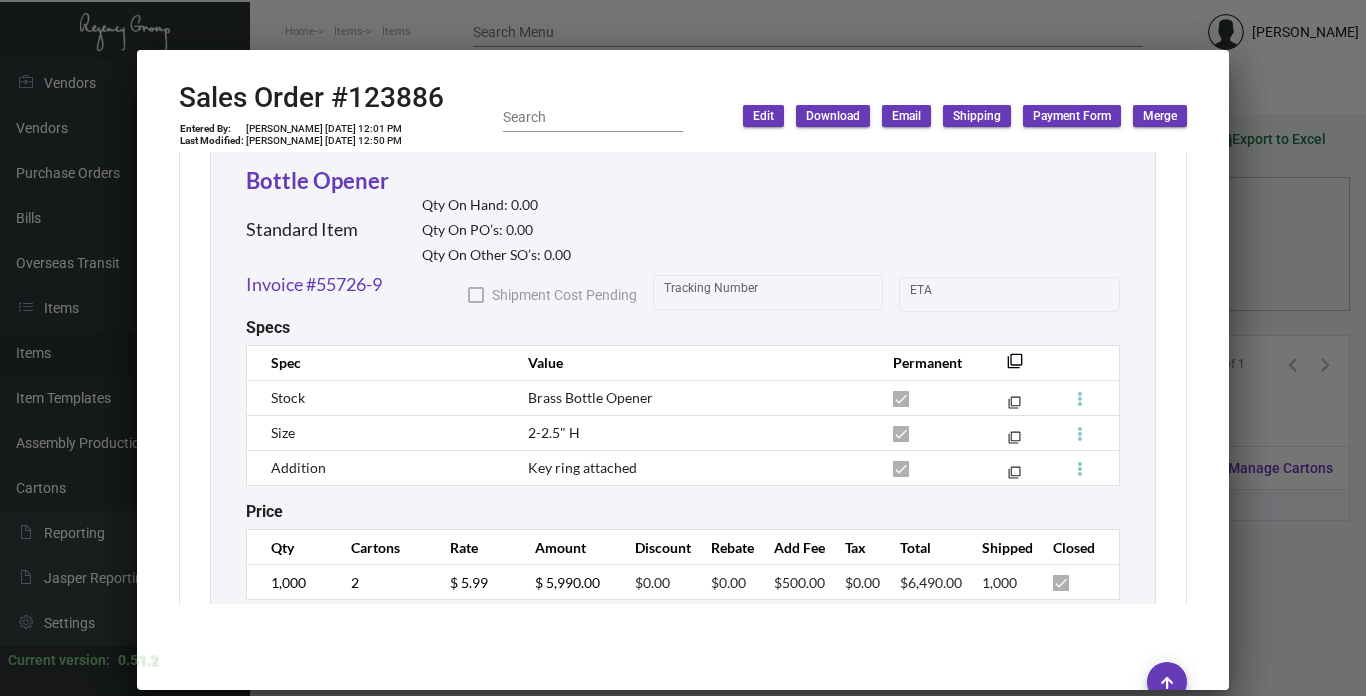 scroll, scrollTop: 5837, scrollLeft: 0, axis: vertical 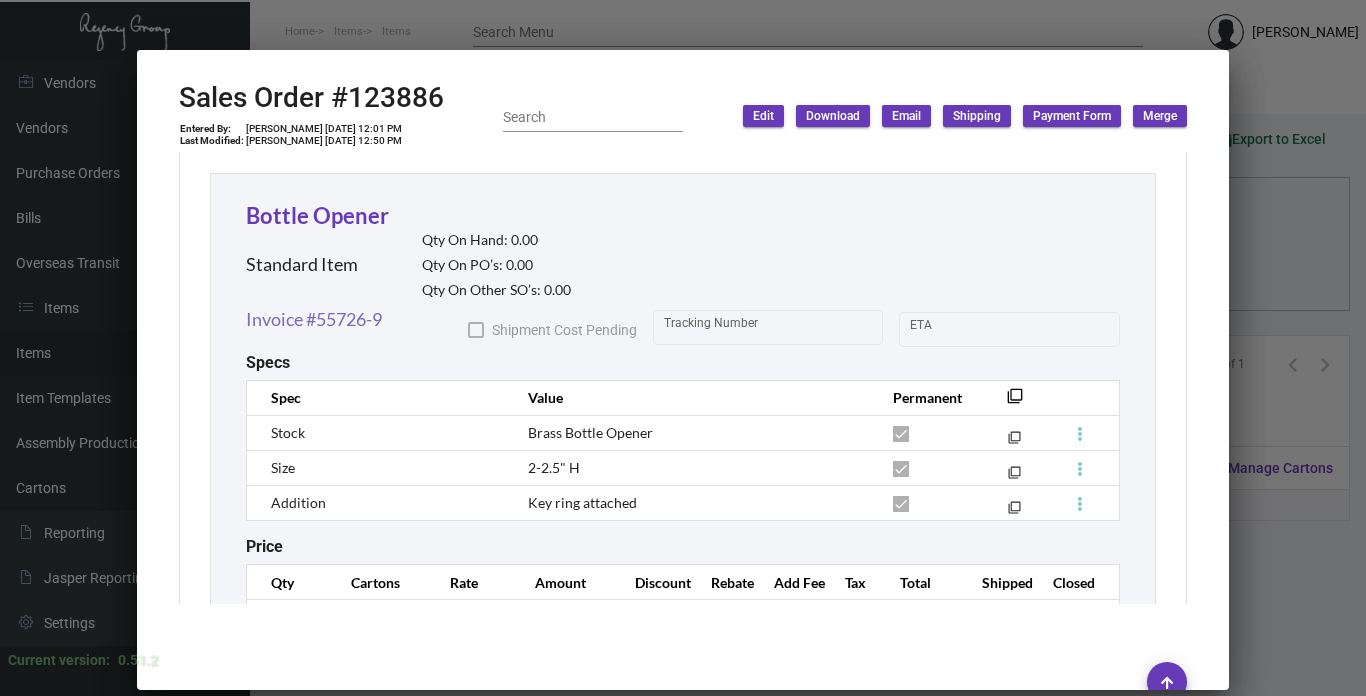 click on "Invoice #55726-9" at bounding box center [314, 319] 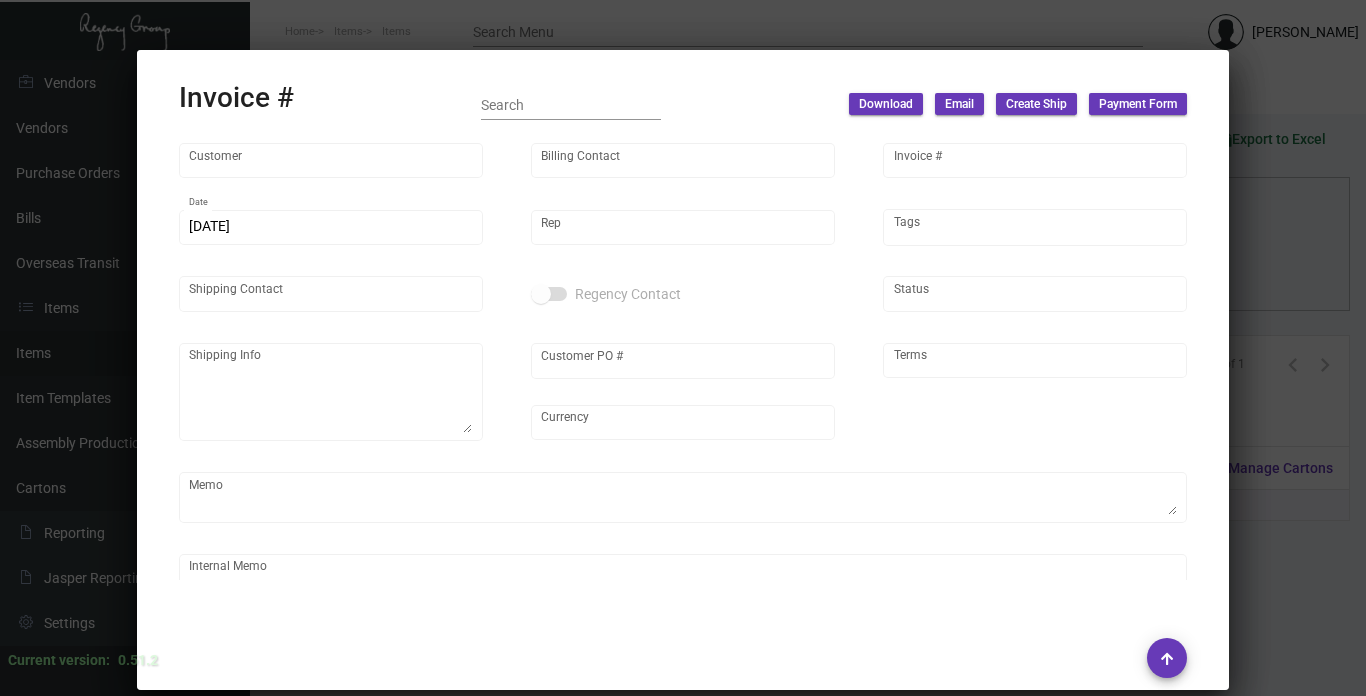 type on "Hotel [PERSON_NAME]" 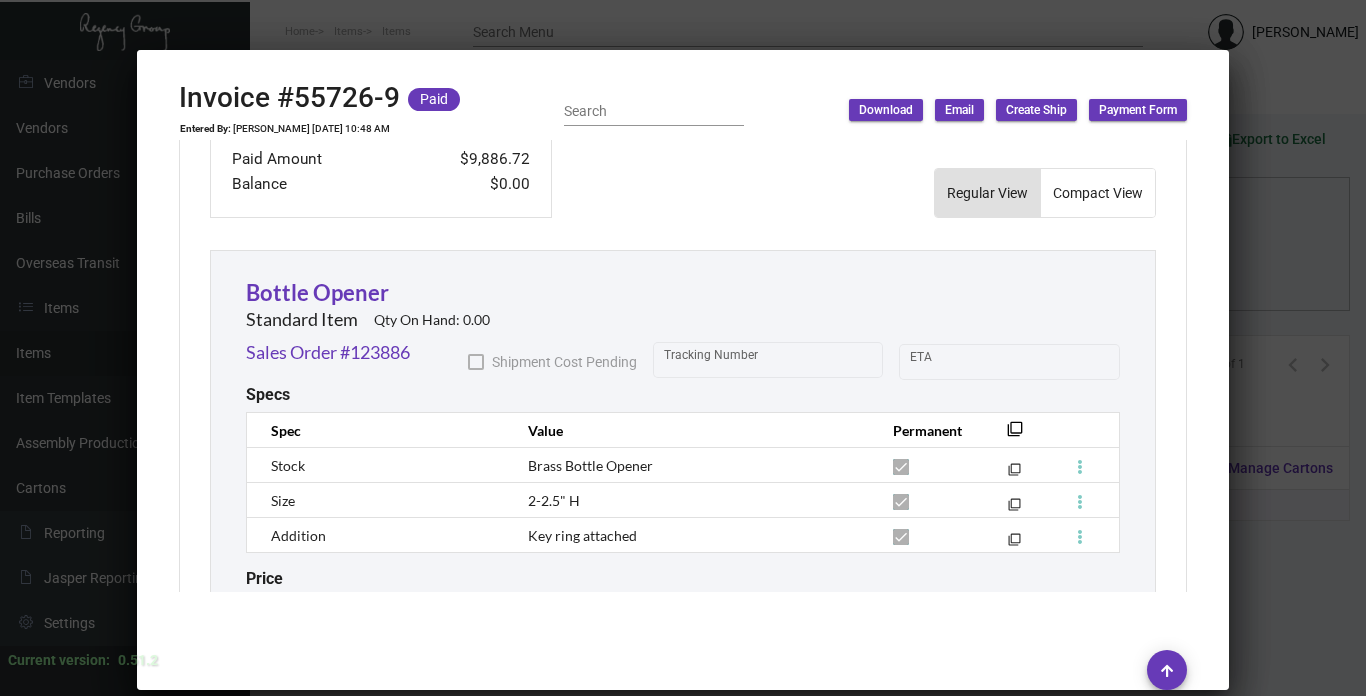 scroll, scrollTop: 1100, scrollLeft: 0, axis: vertical 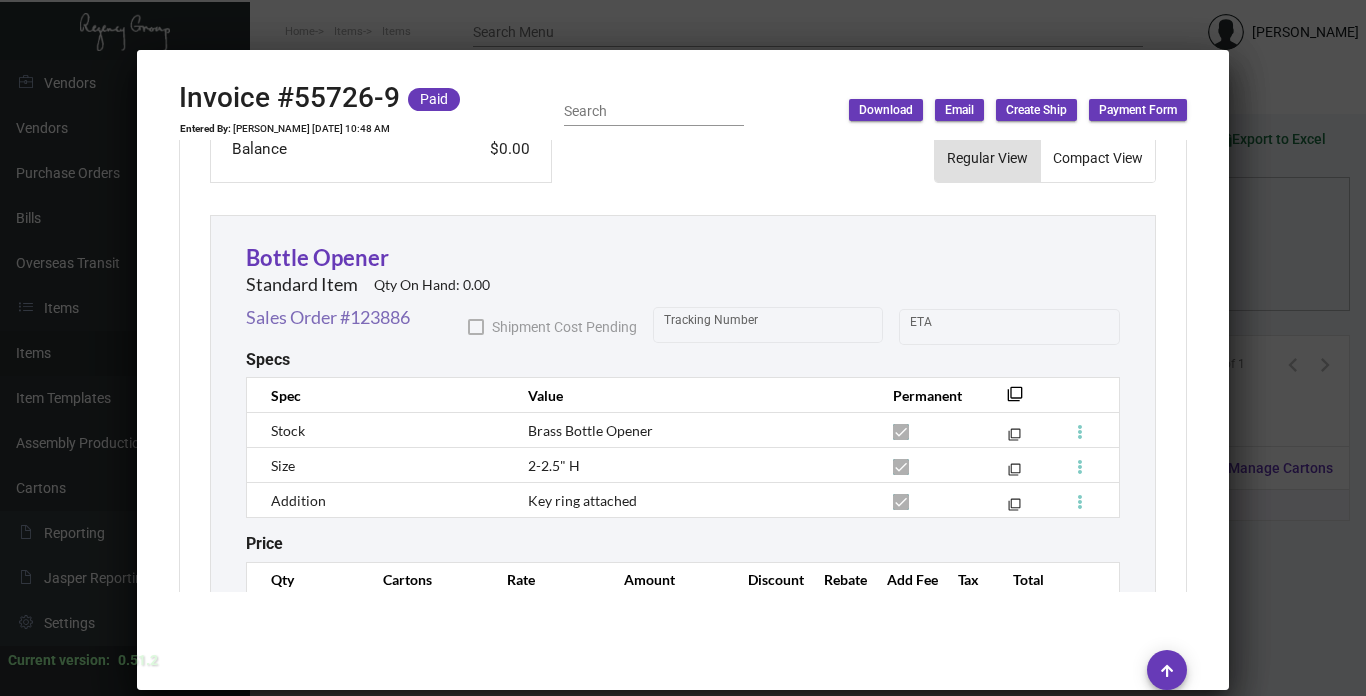 click on "Sales Order #123886" at bounding box center (328, 317) 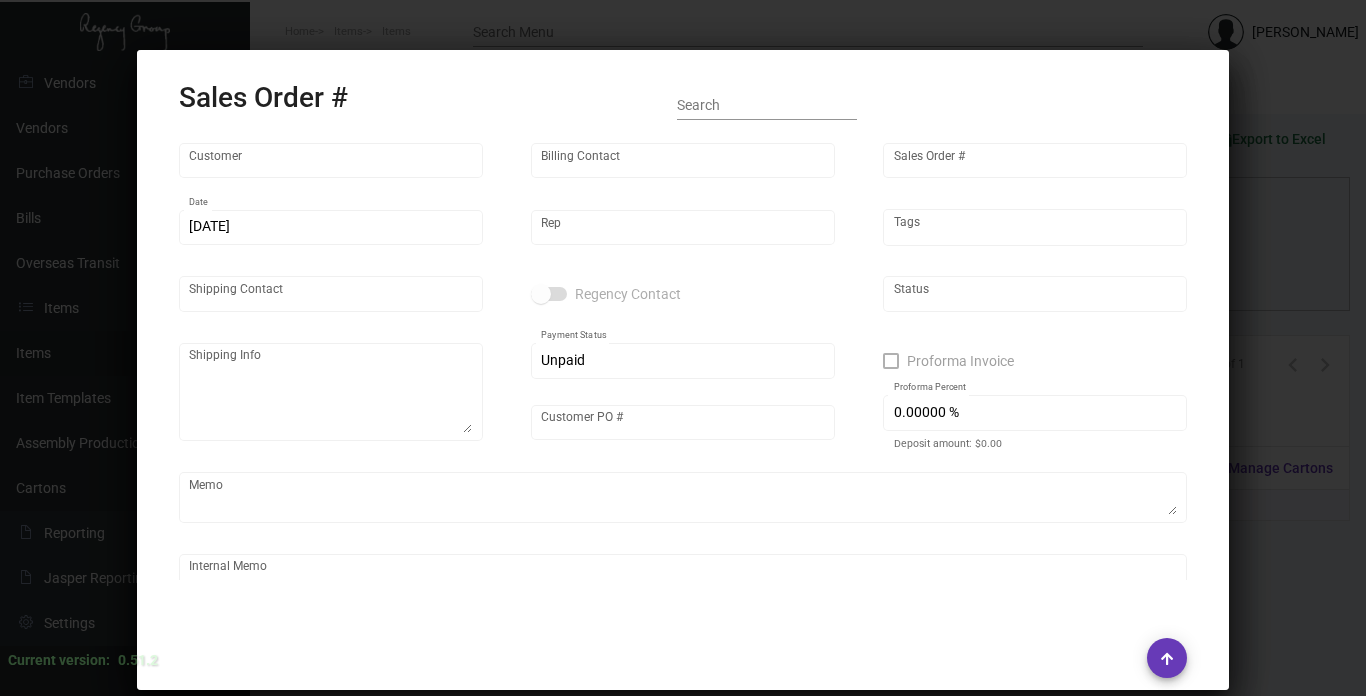 type on "Hotel [PERSON_NAME]" 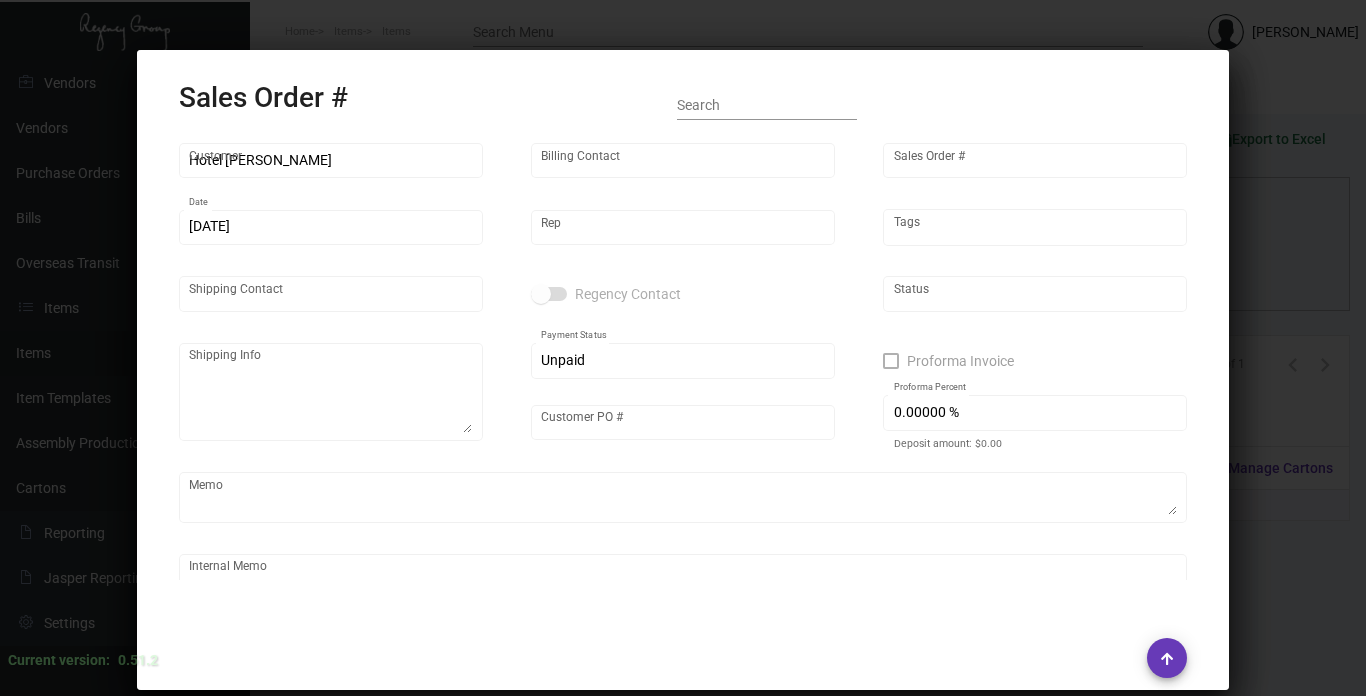 type on "[PERSON_NAME]" 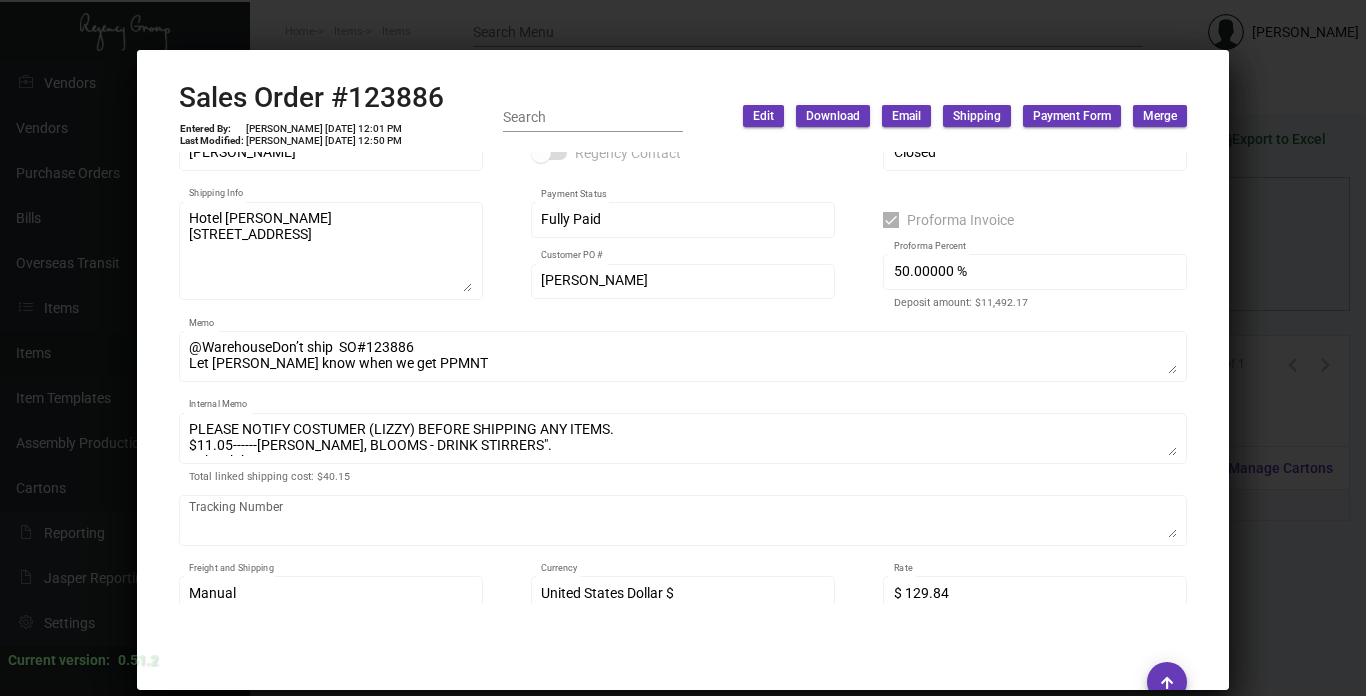 scroll, scrollTop: 200, scrollLeft: 0, axis: vertical 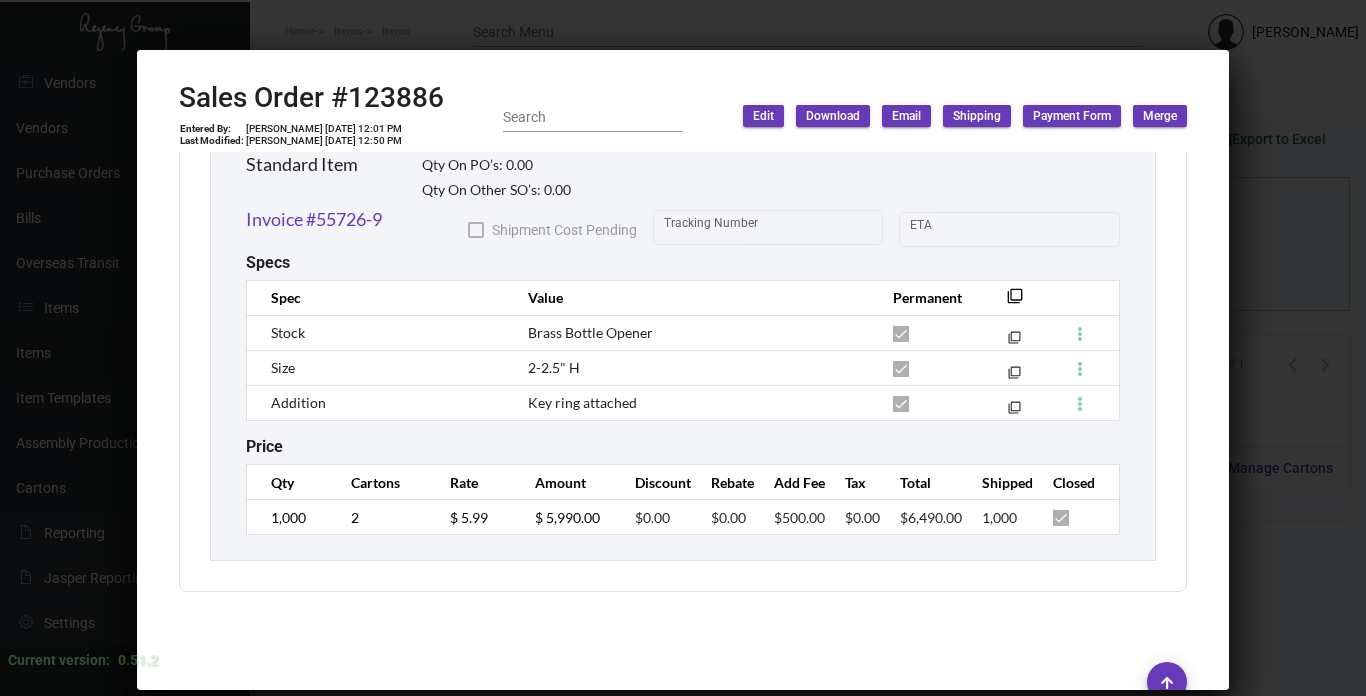 click at bounding box center (683, 348) 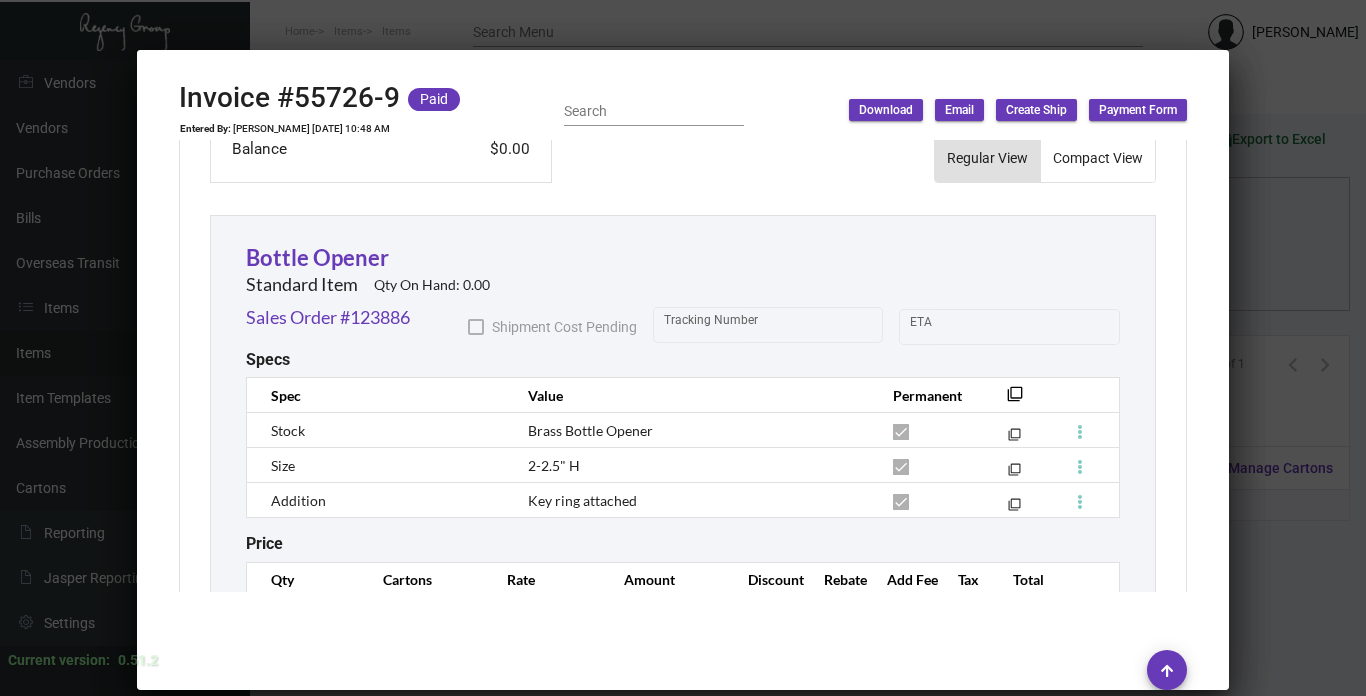 click at bounding box center (683, 348) 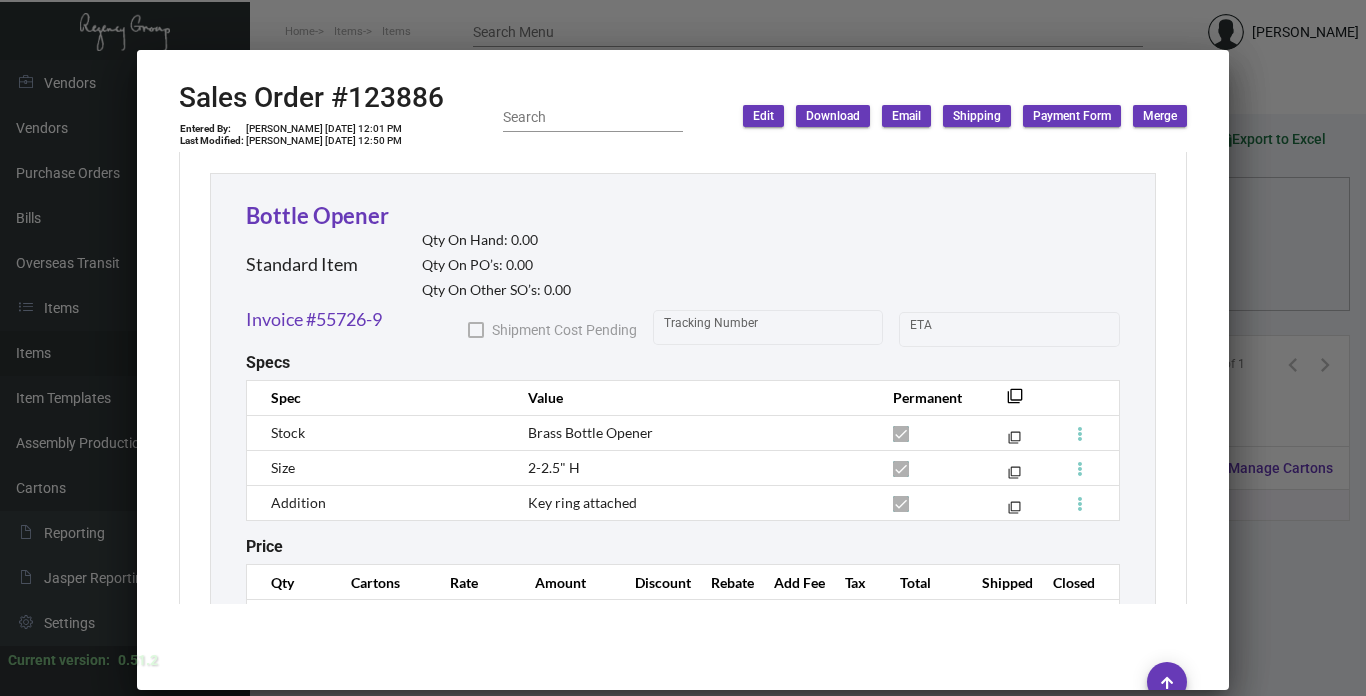 click at bounding box center (683, 348) 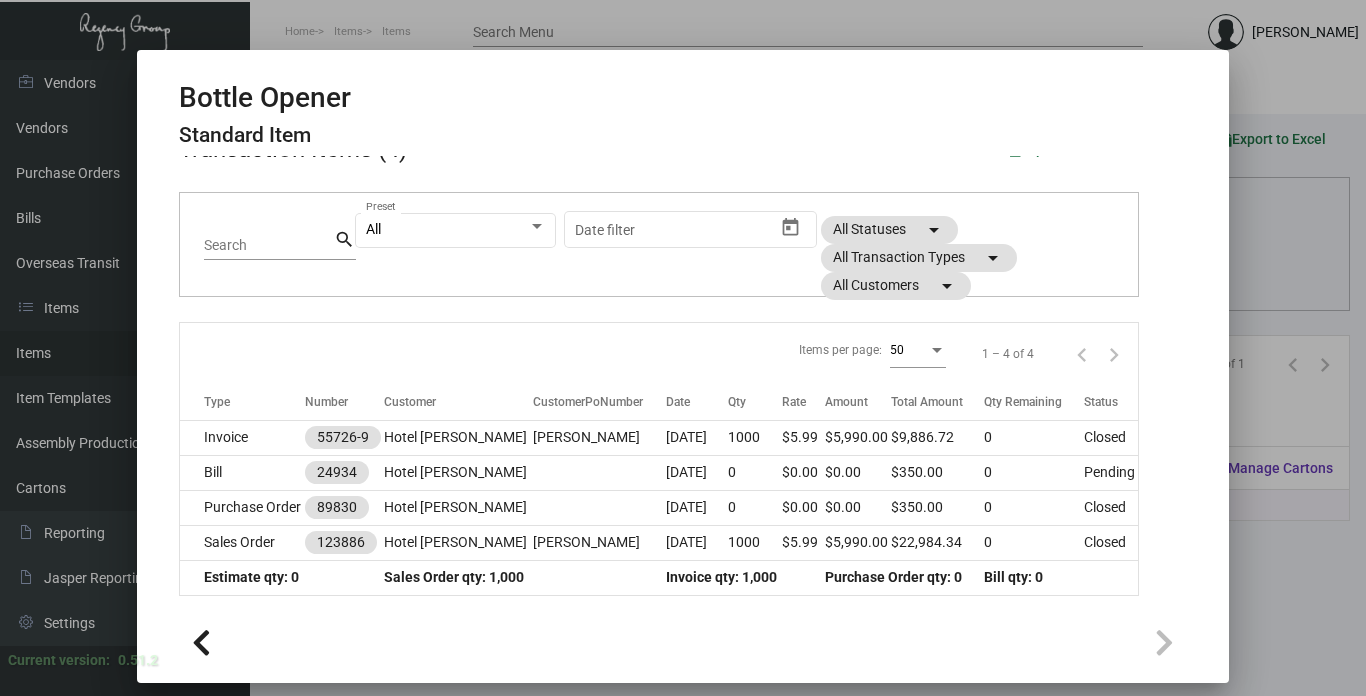 click at bounding box center [683, 348] 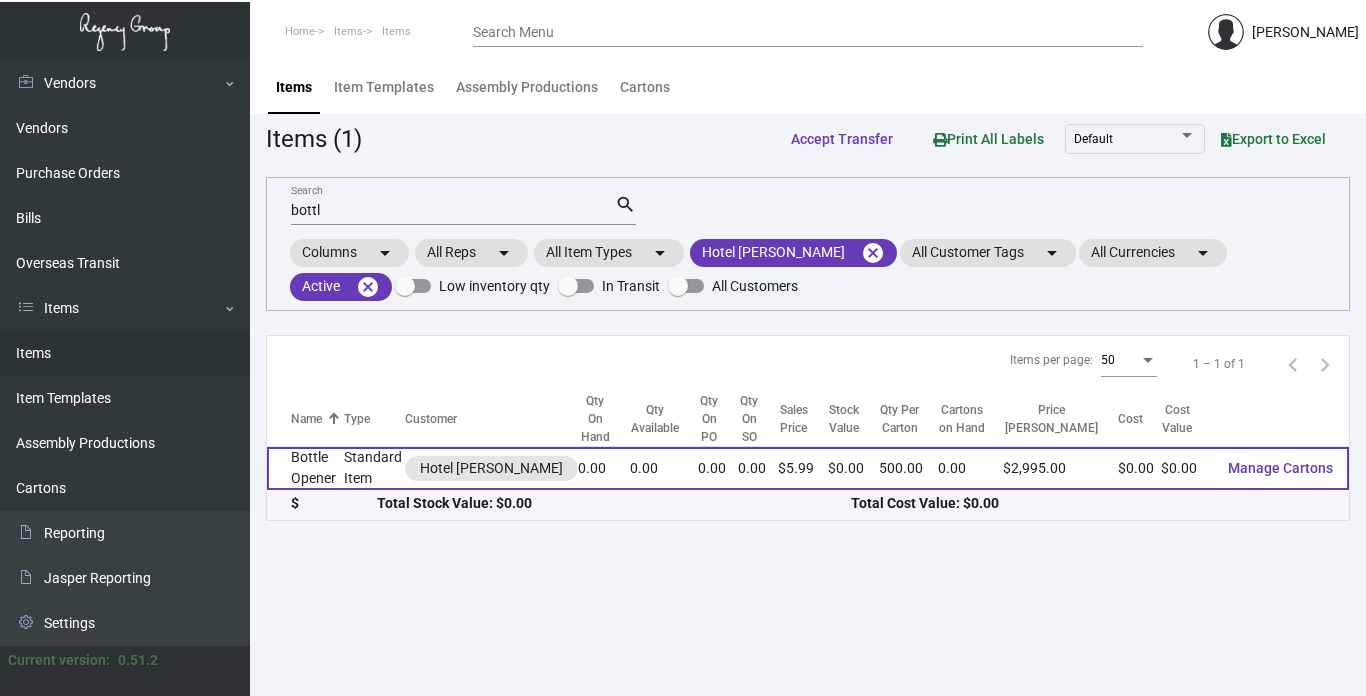 click on "Bottle Opener" 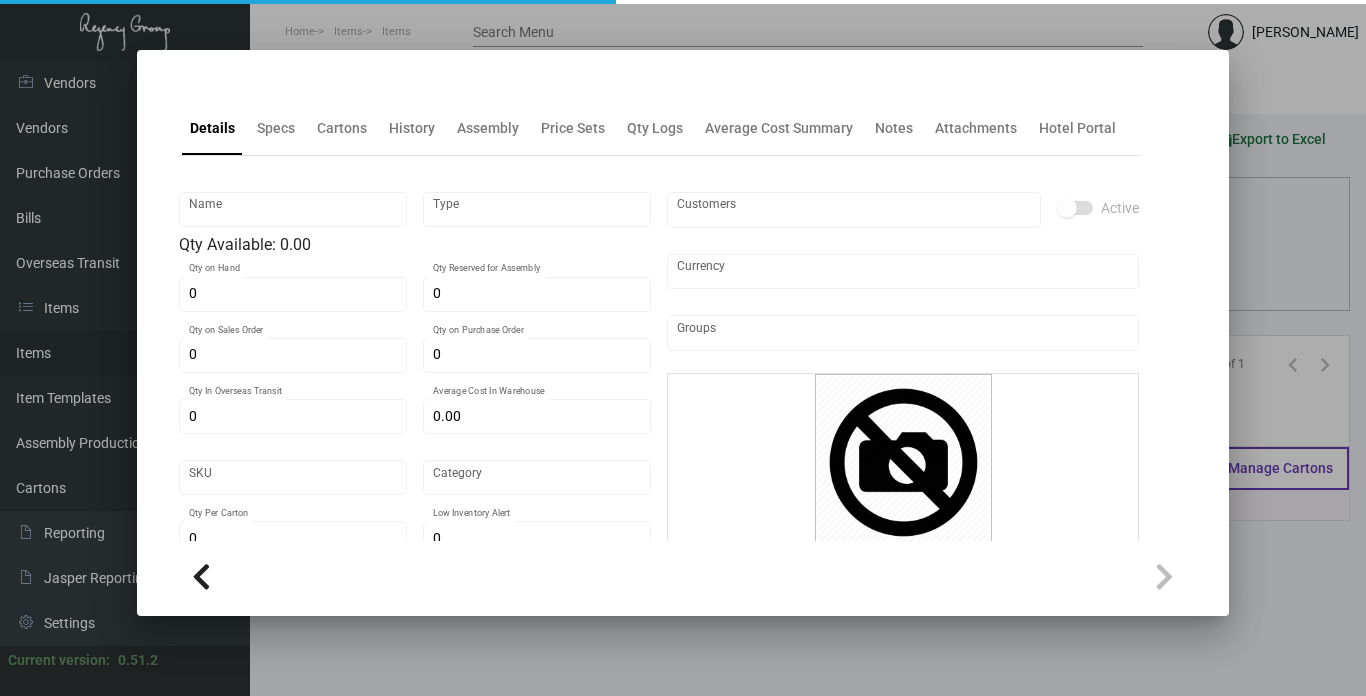 type on "Bottle Opener" 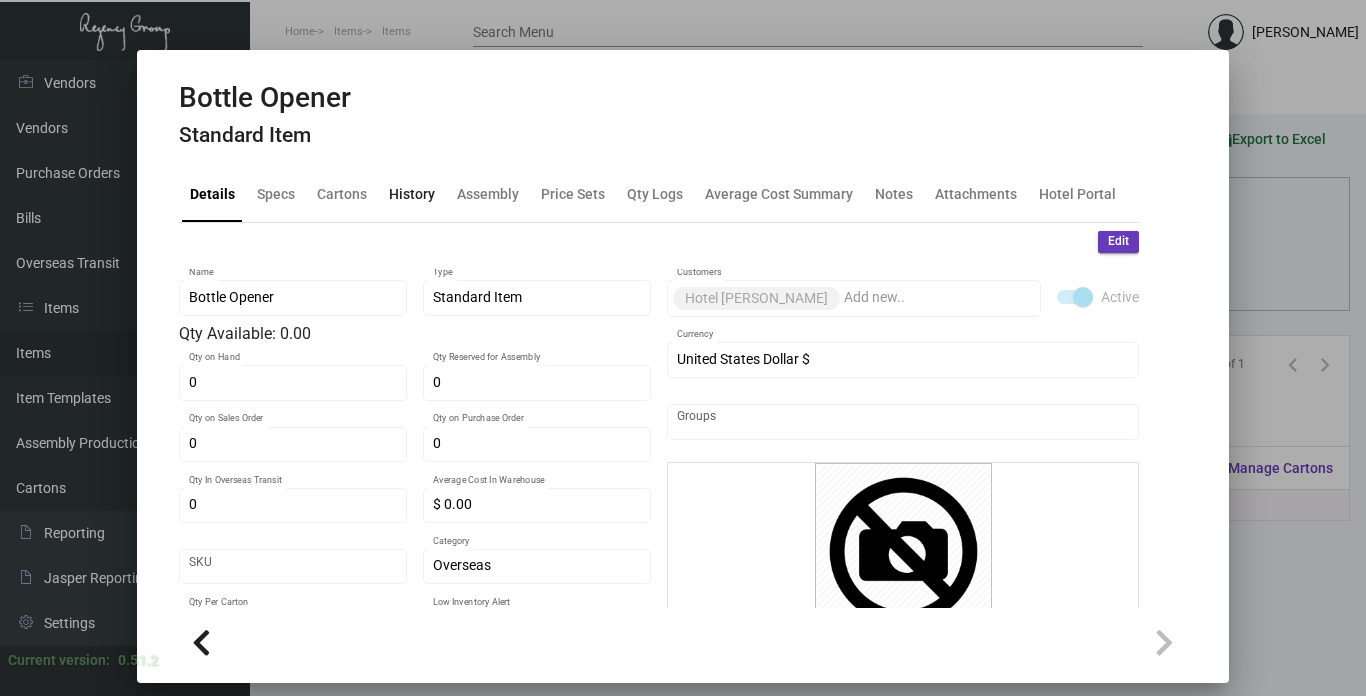 click on "History" at bounding box center (412, 194) 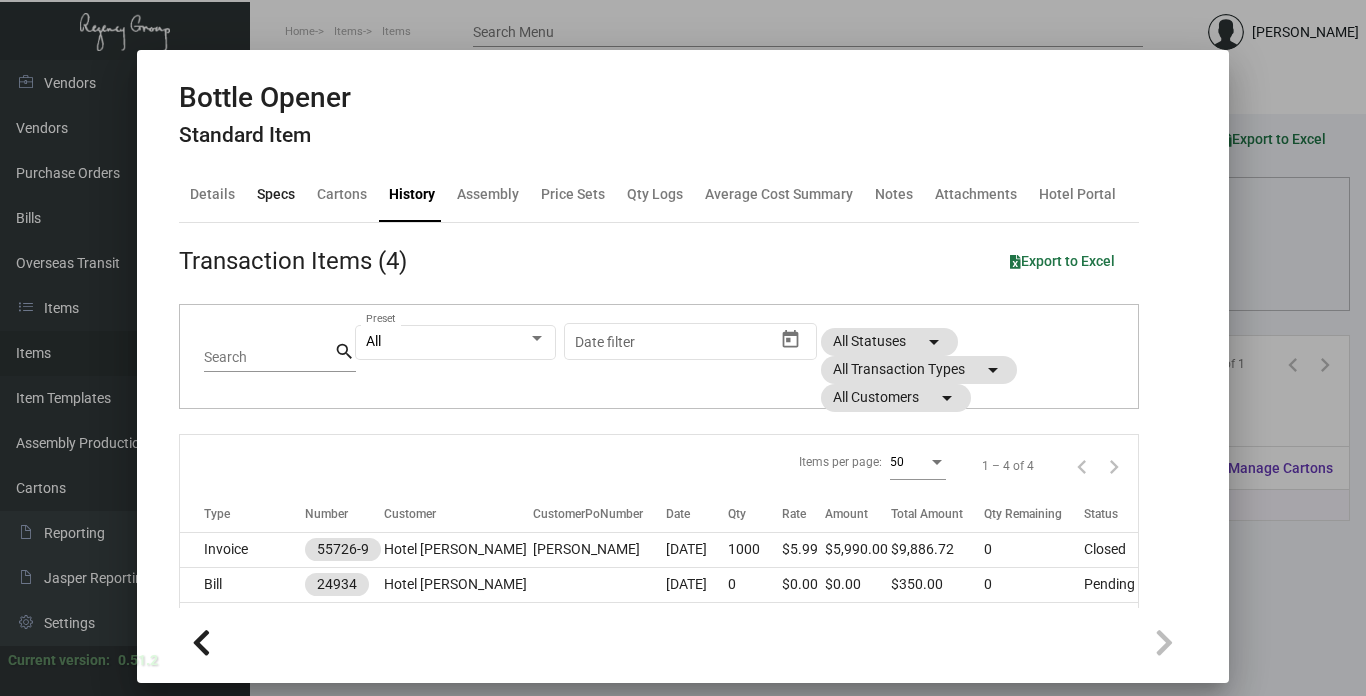 click on "Specs" at bounding box center [276, 194] 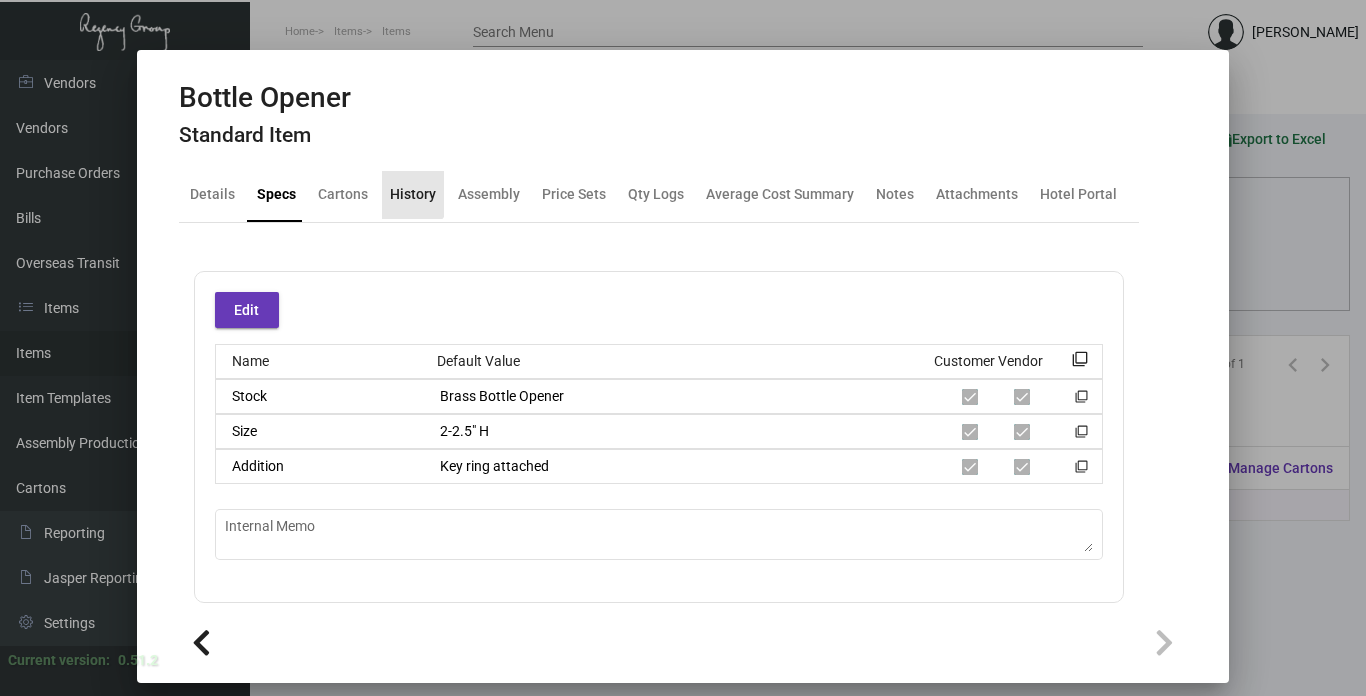 click on "History" at bounding box center [413, 194] 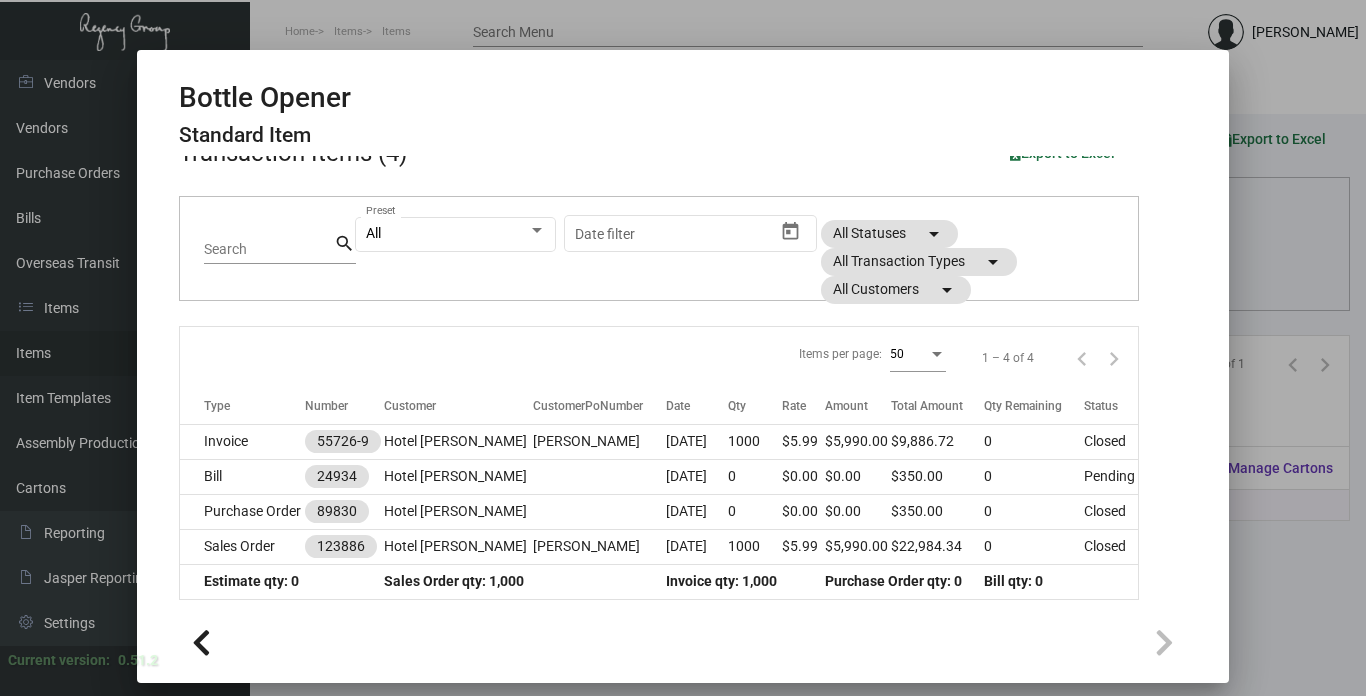 scroll, scrollTop: 112, scrollLeft: 0, axis: vertical 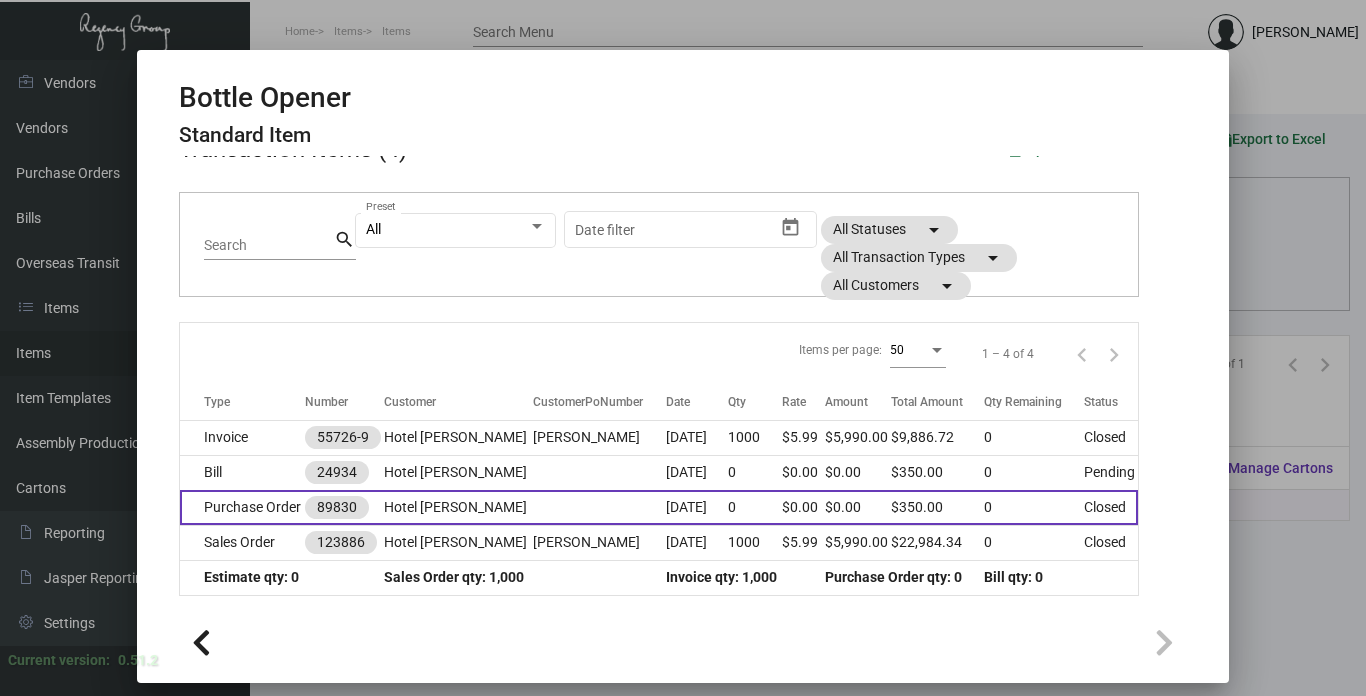 click on "Purchase Order" at bounding box center (243, 507) 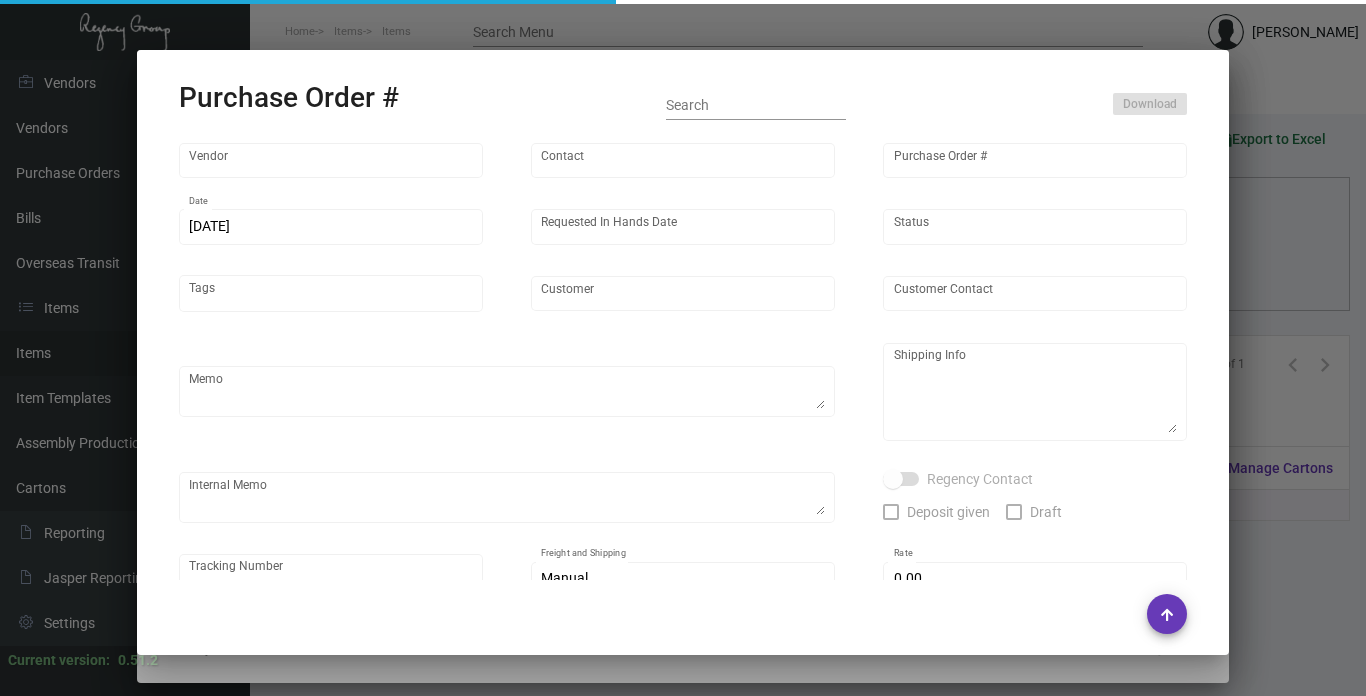 type on "Ningbo Titu Int. Trading Co." 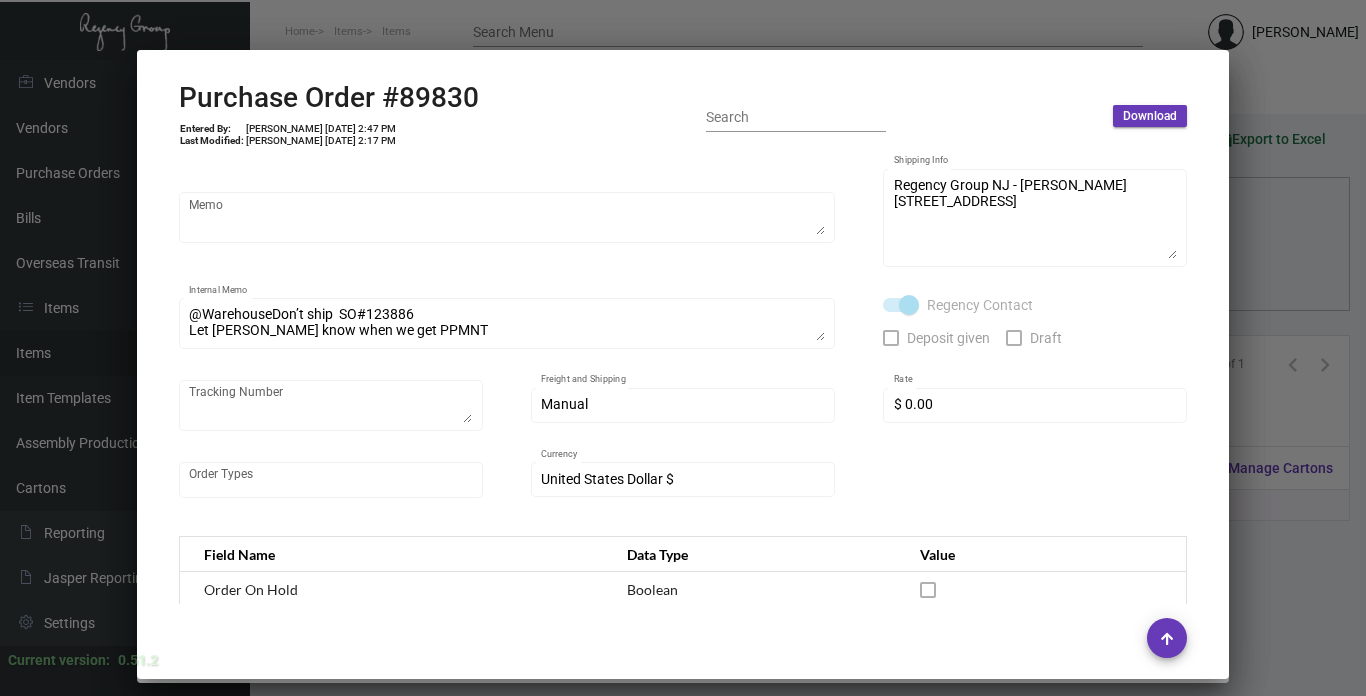 scroll, scrollTop: 0, scrollLeft: 0, axis: both 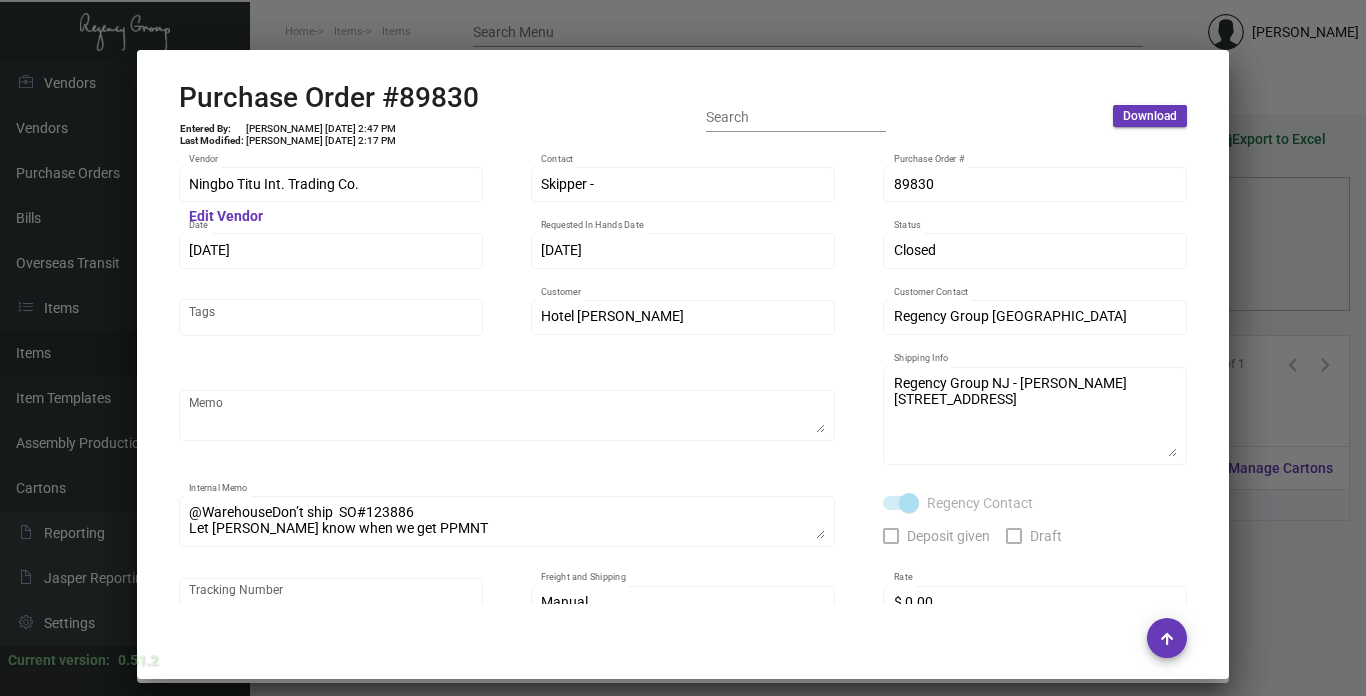click at bounding box center (683, 348) 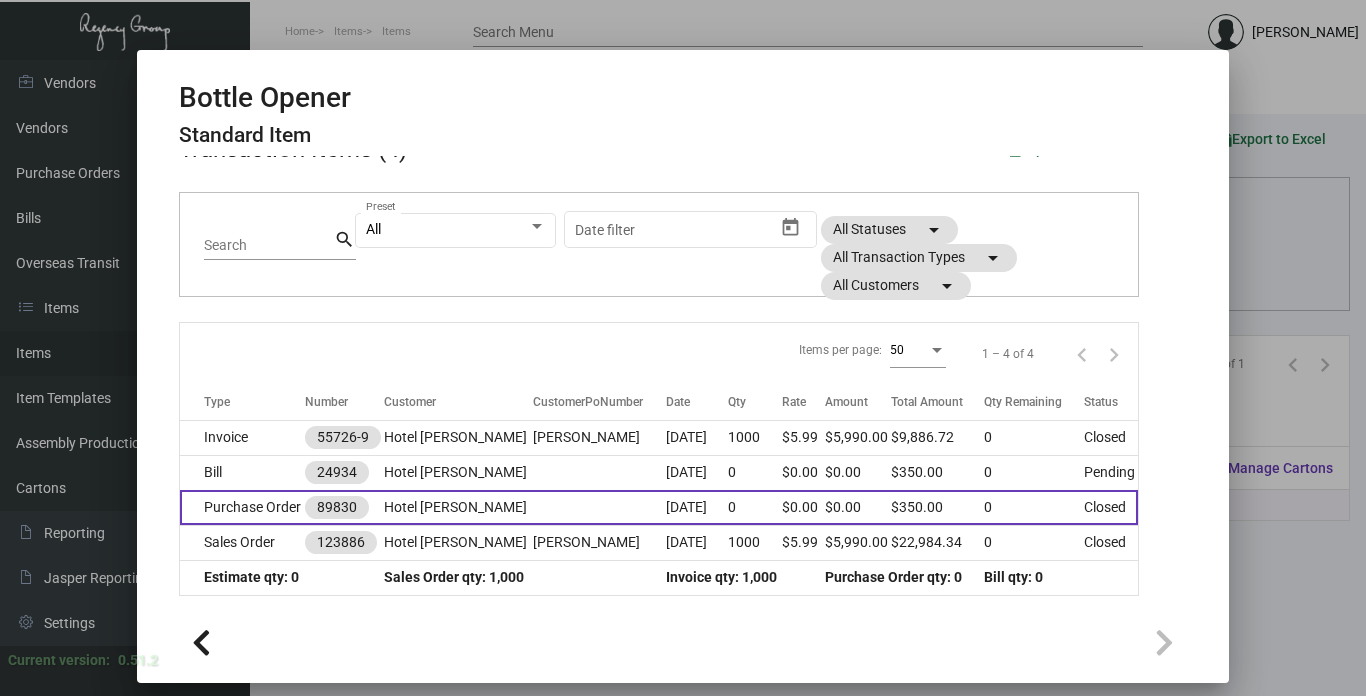 click on "Purchase Order" at bounding box center [243, 507] 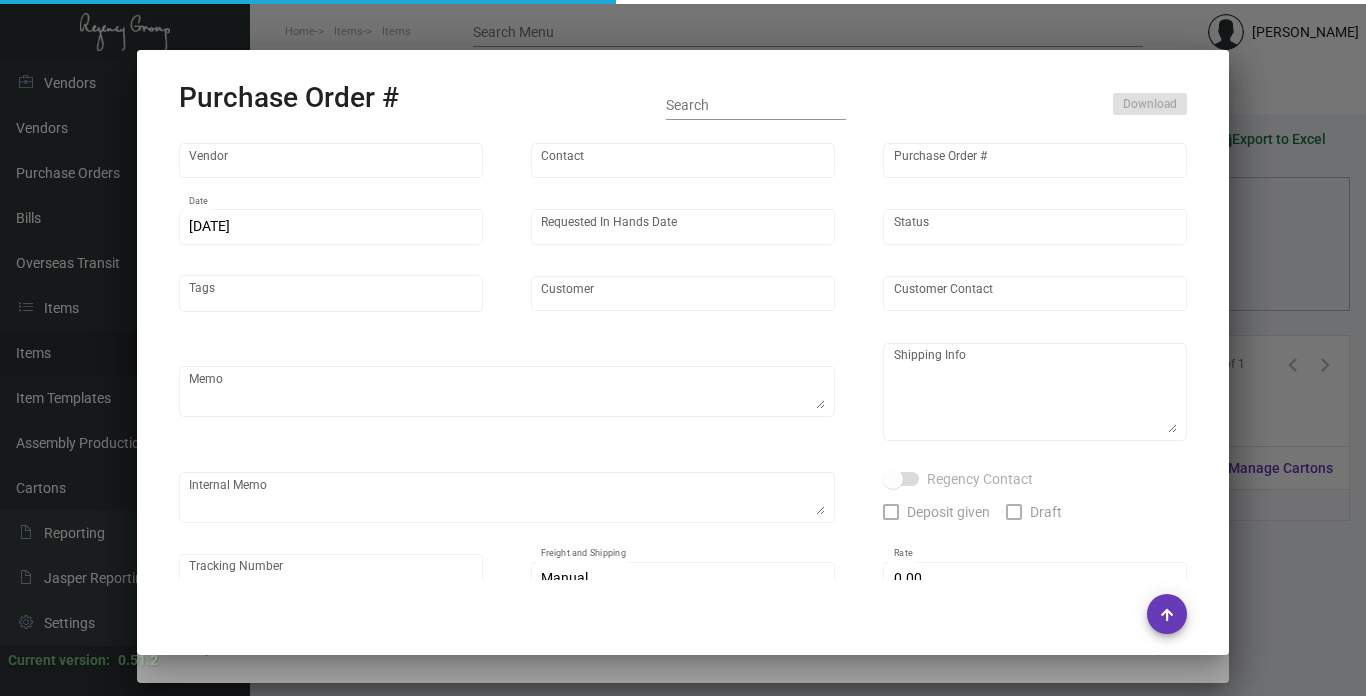 type on "Ningbo Titu Int. Trading Co." 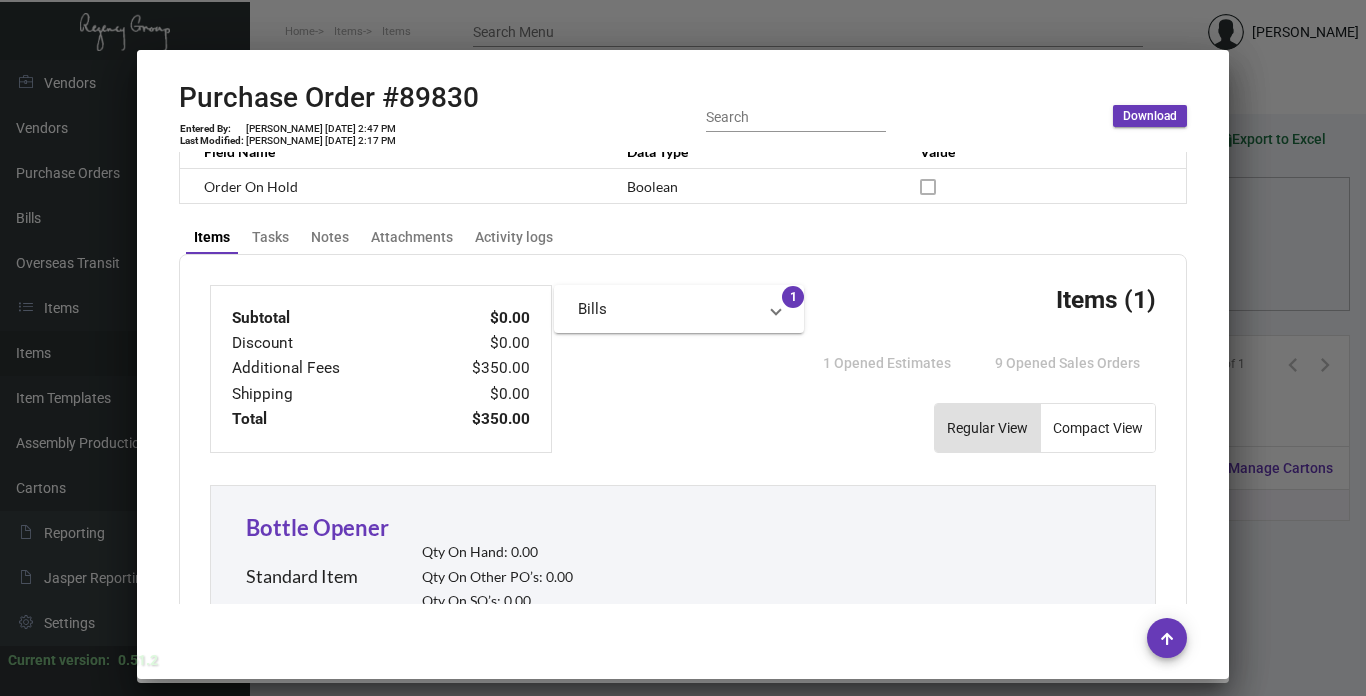 scroll, scrollTop: 598, scrollLeft: 0, axis: vertical 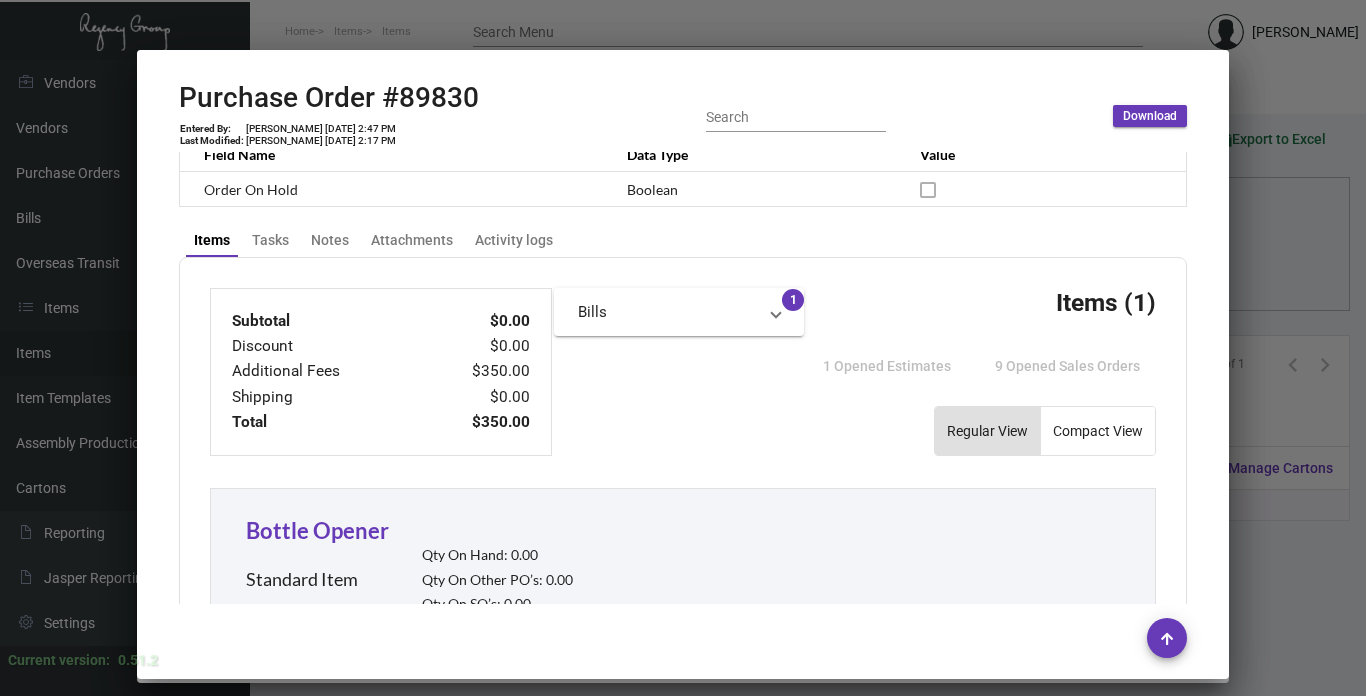 click at bounding box center [683, 348] 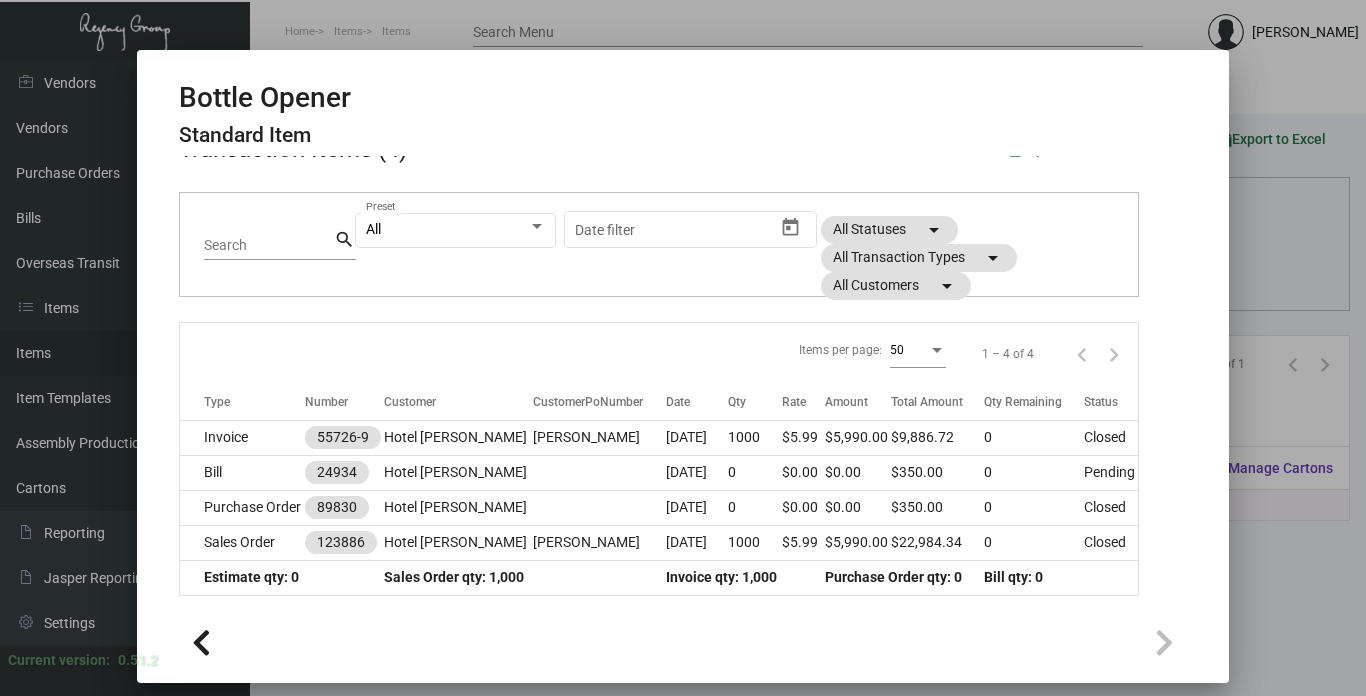 click at bounding box center (683, 348) 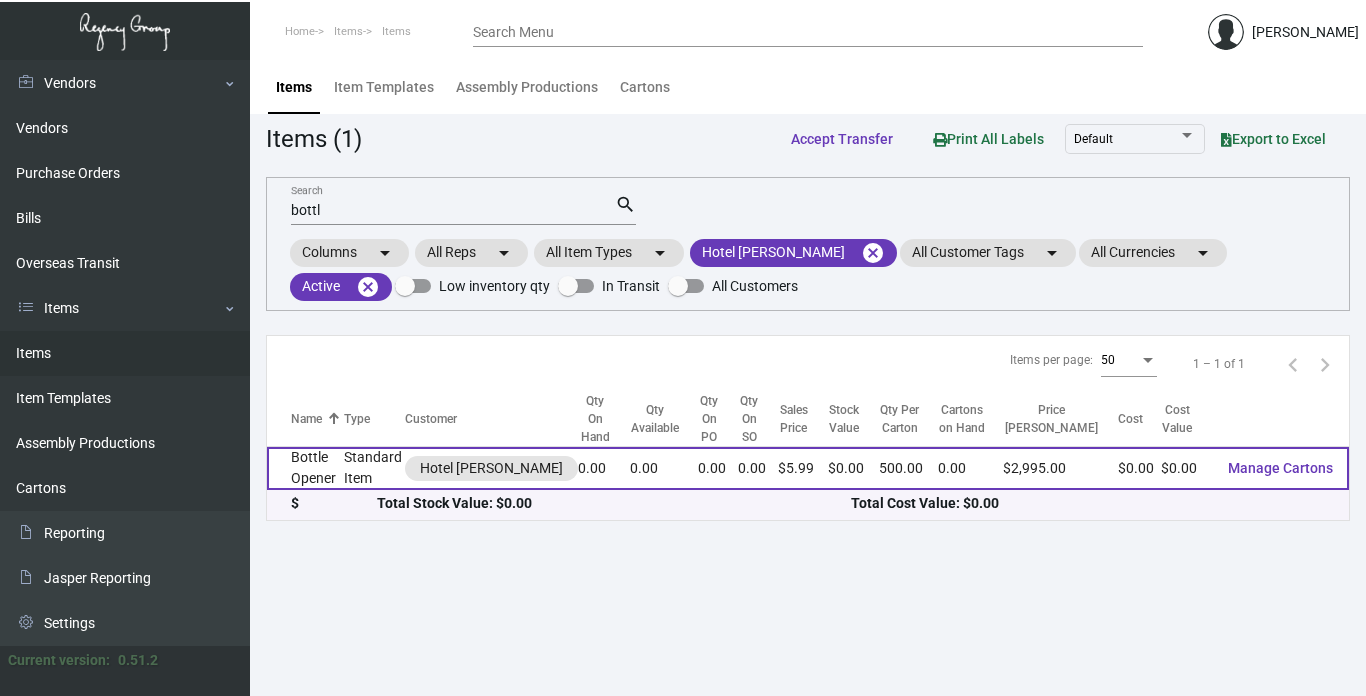 click on "Standard Item" 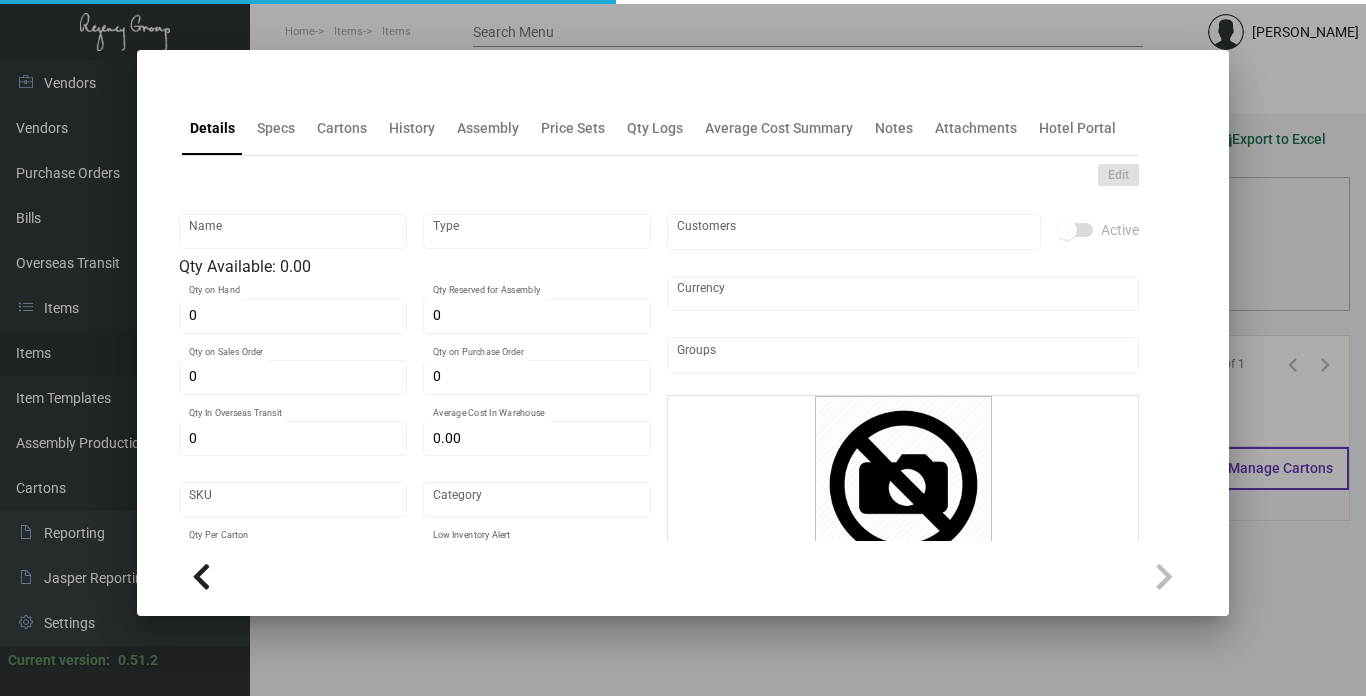 type on "Bottle Opener" 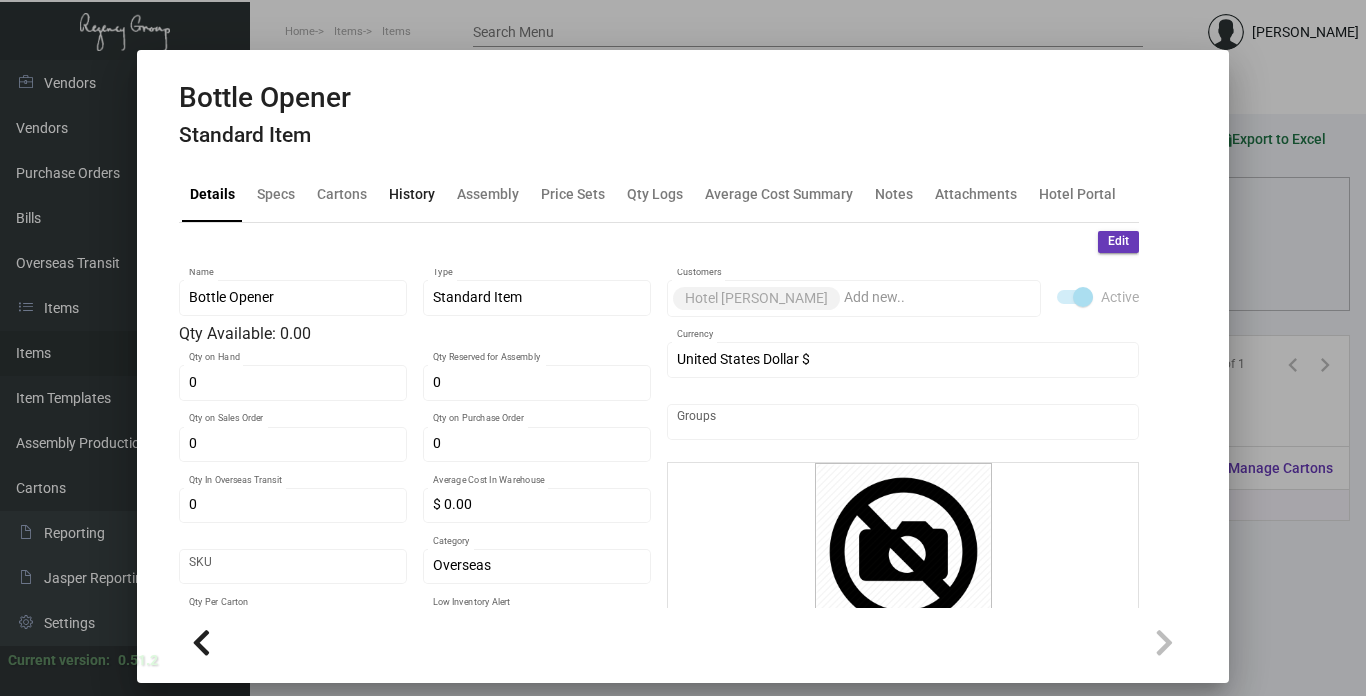 click on "History" at bounding box center (412, 194) 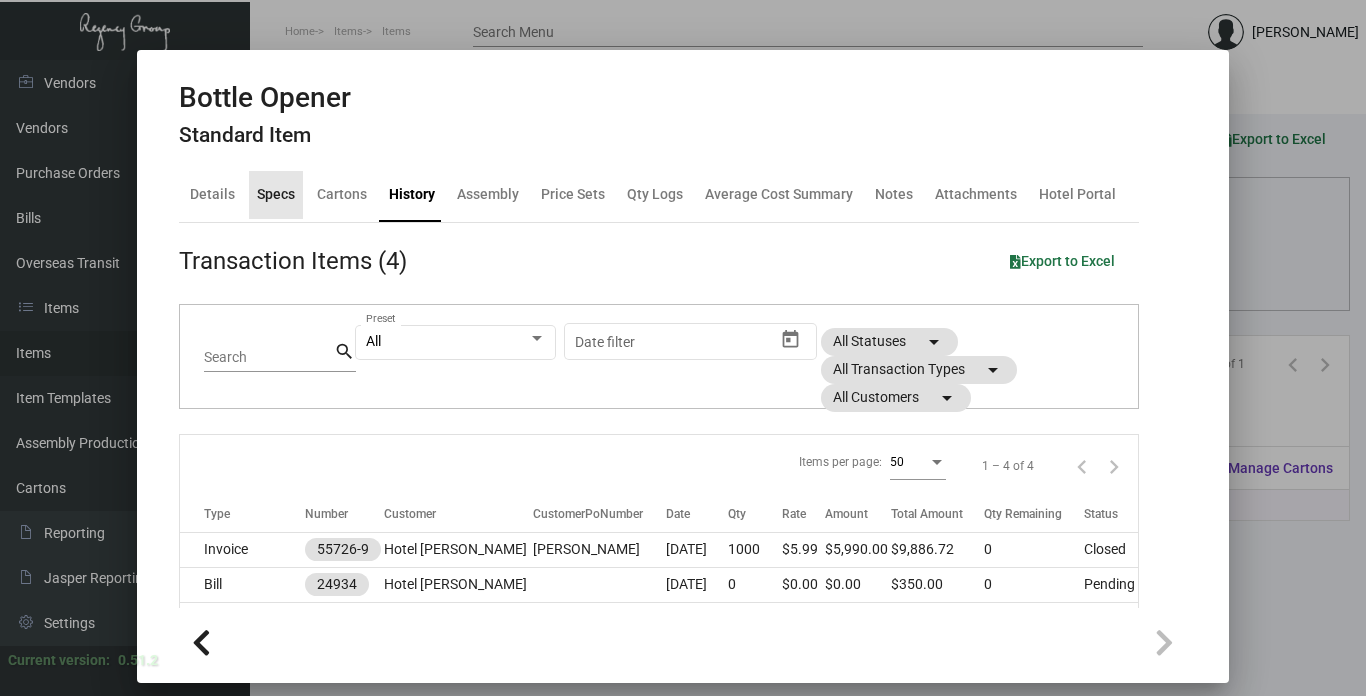 click on "Specs" at bounding box center (276, 194) 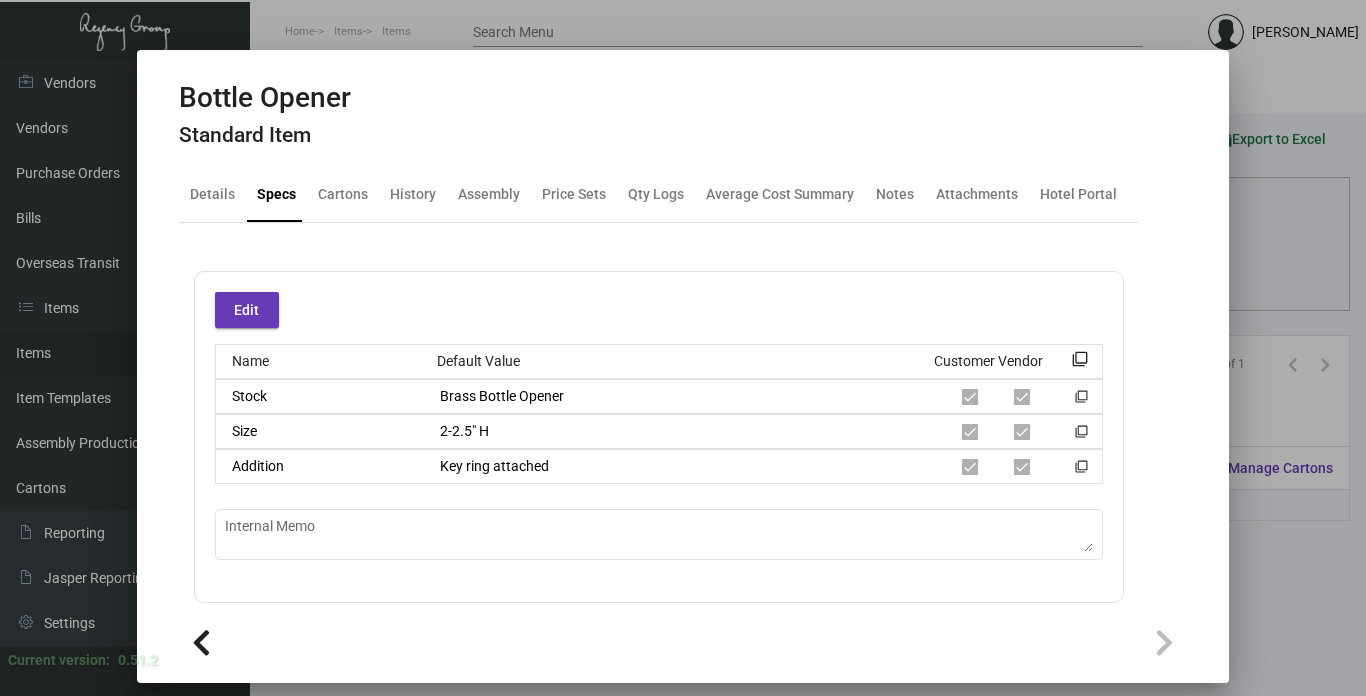 click at bounding box center (683, 348) 